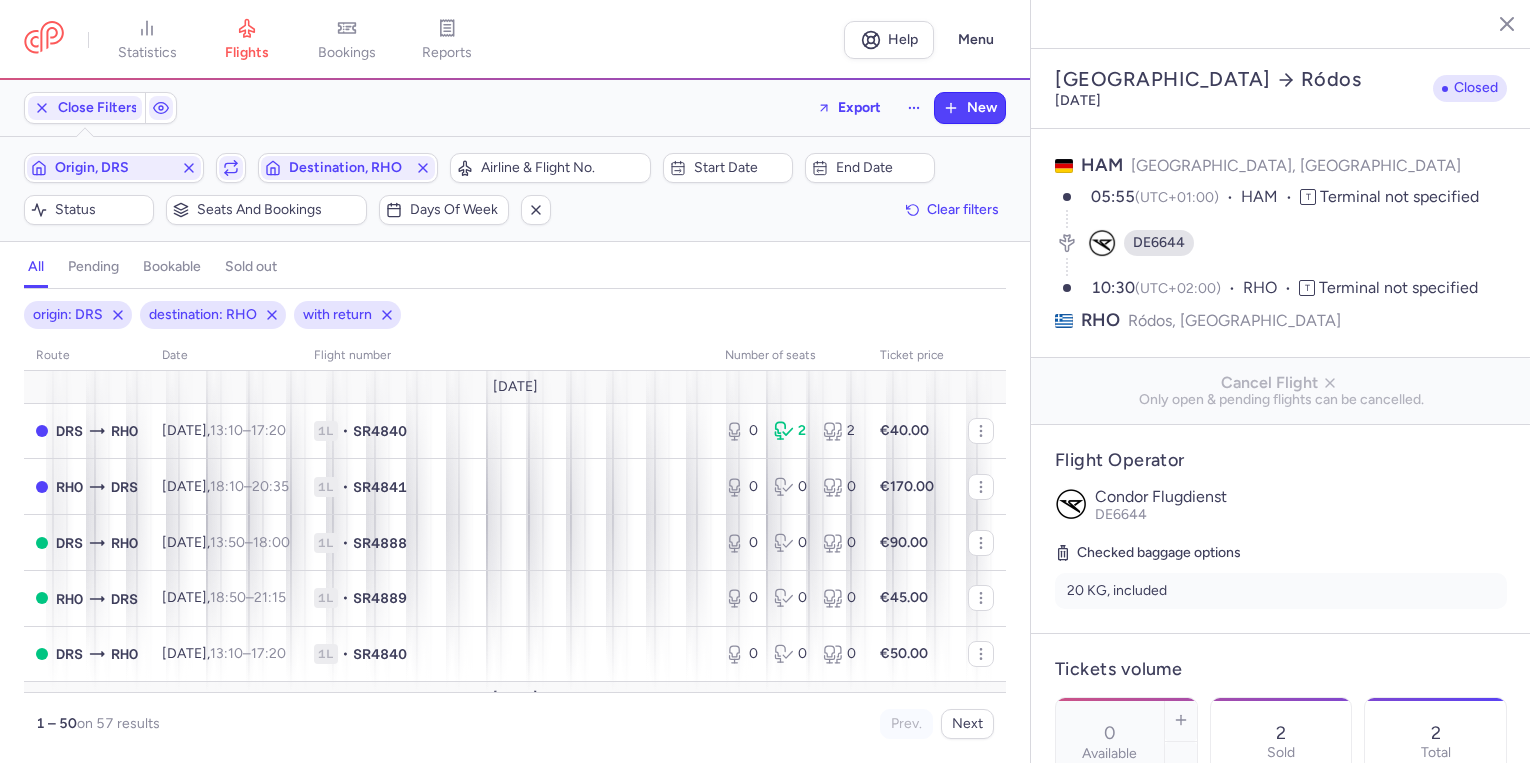 select on "days" 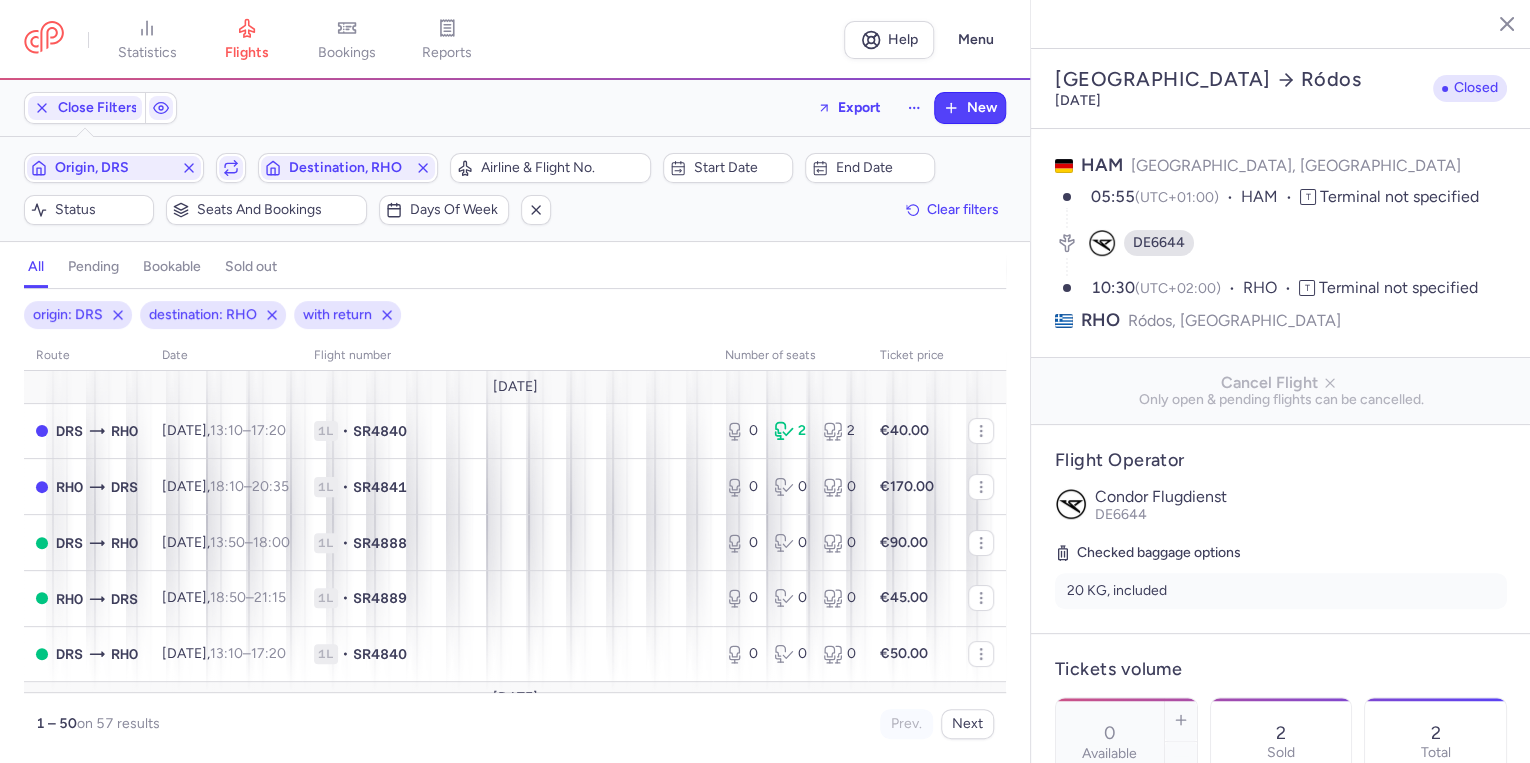 scroll, scrollTop: 2160, scrollLeft: 0, axis: vertical 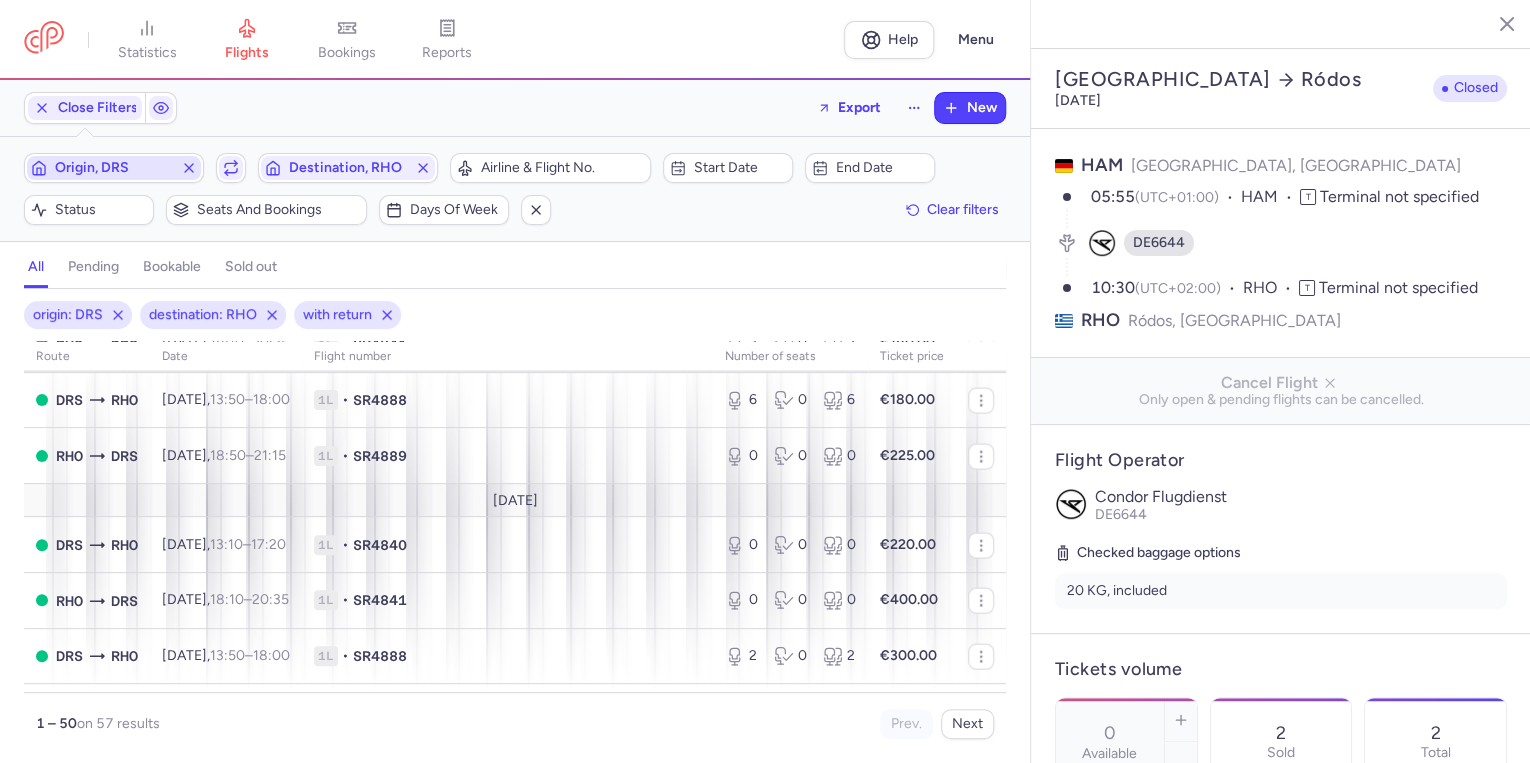 click on "Origin, DRS" at bounding box center (114, 168) 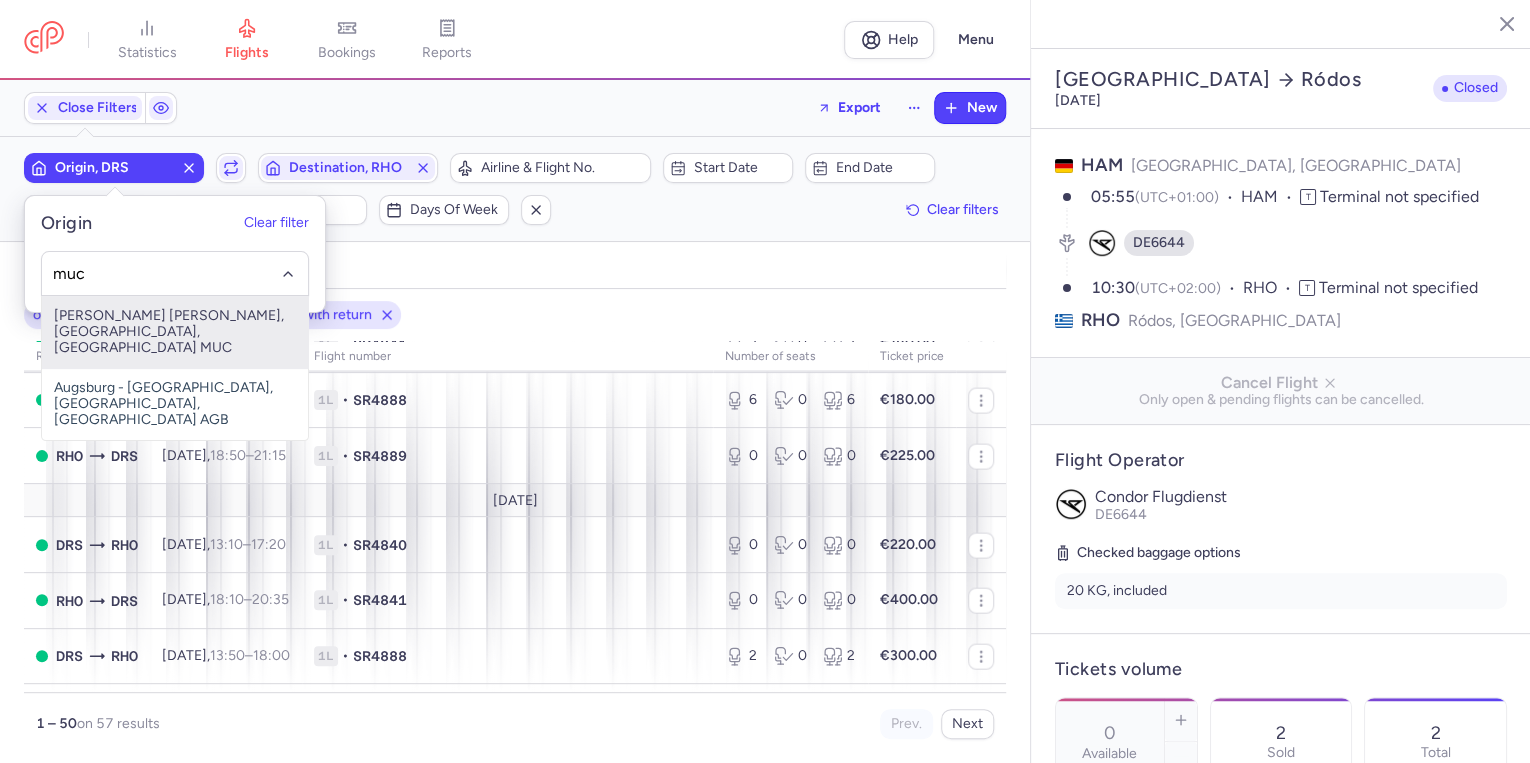 click on "[PERSON_NAME] [PERSON_NAME], [GEOGRAPHIC_DATA], [GEOGRAPHIC_DATA] MUC" at bounding box center [175, 332] 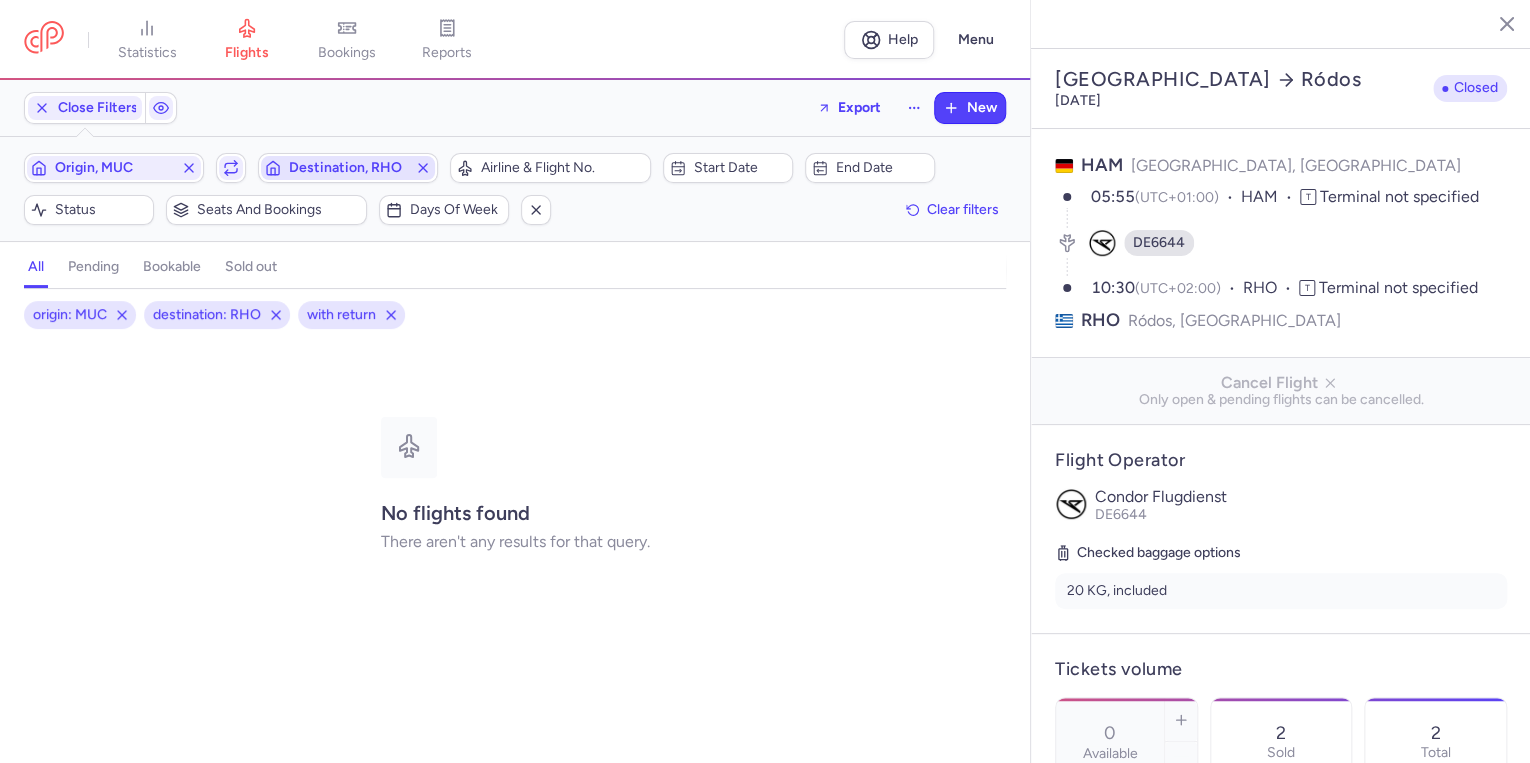 click on "Destination, RHO" at bounding box center (348, 168) 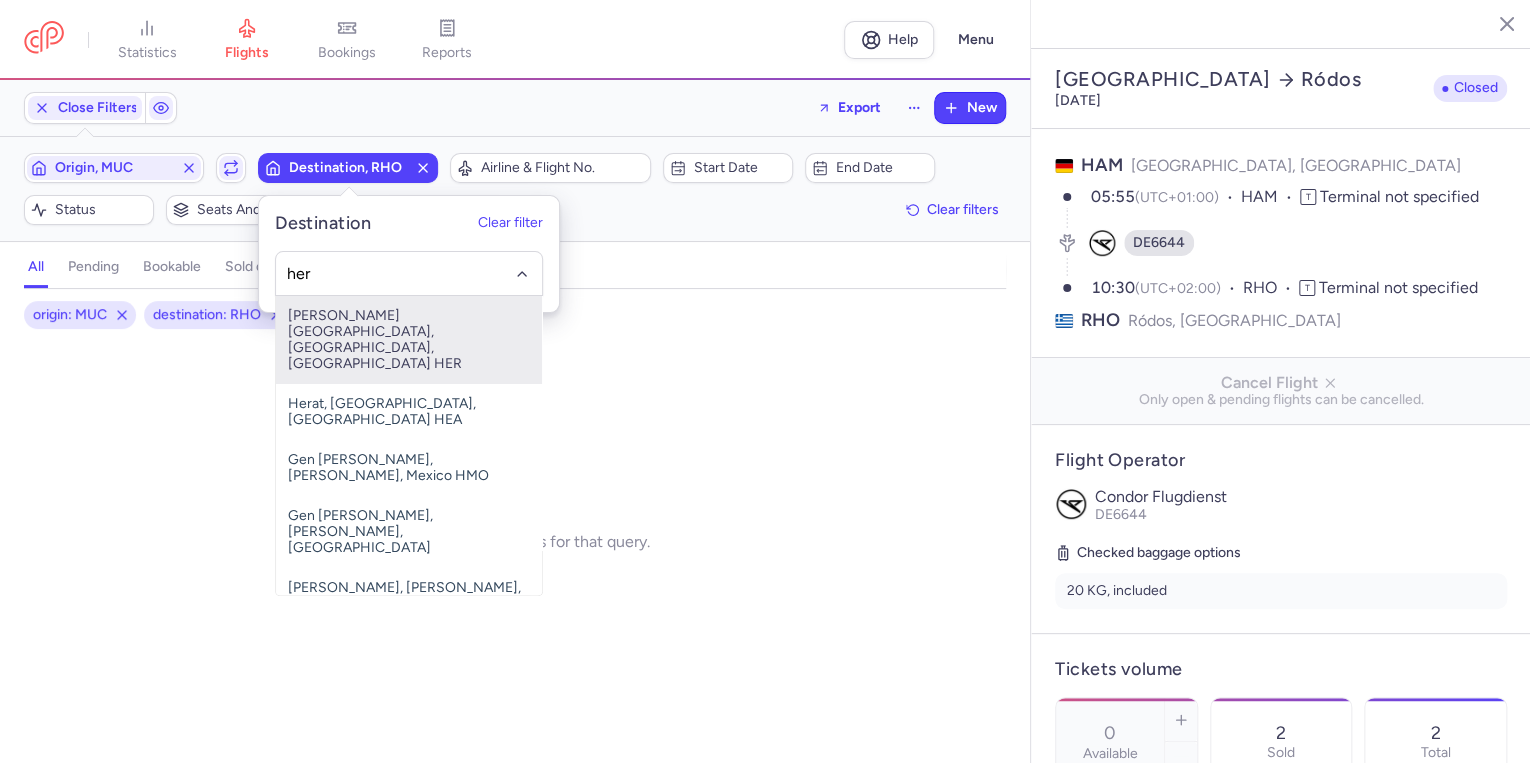 click on "[PERSON_NAME][GEOGRAPHIC_DATA], [GEOGRAPHIC_DATA], [GEOGRAPHIC_DATA] HER" at bounding box center (409, 340) 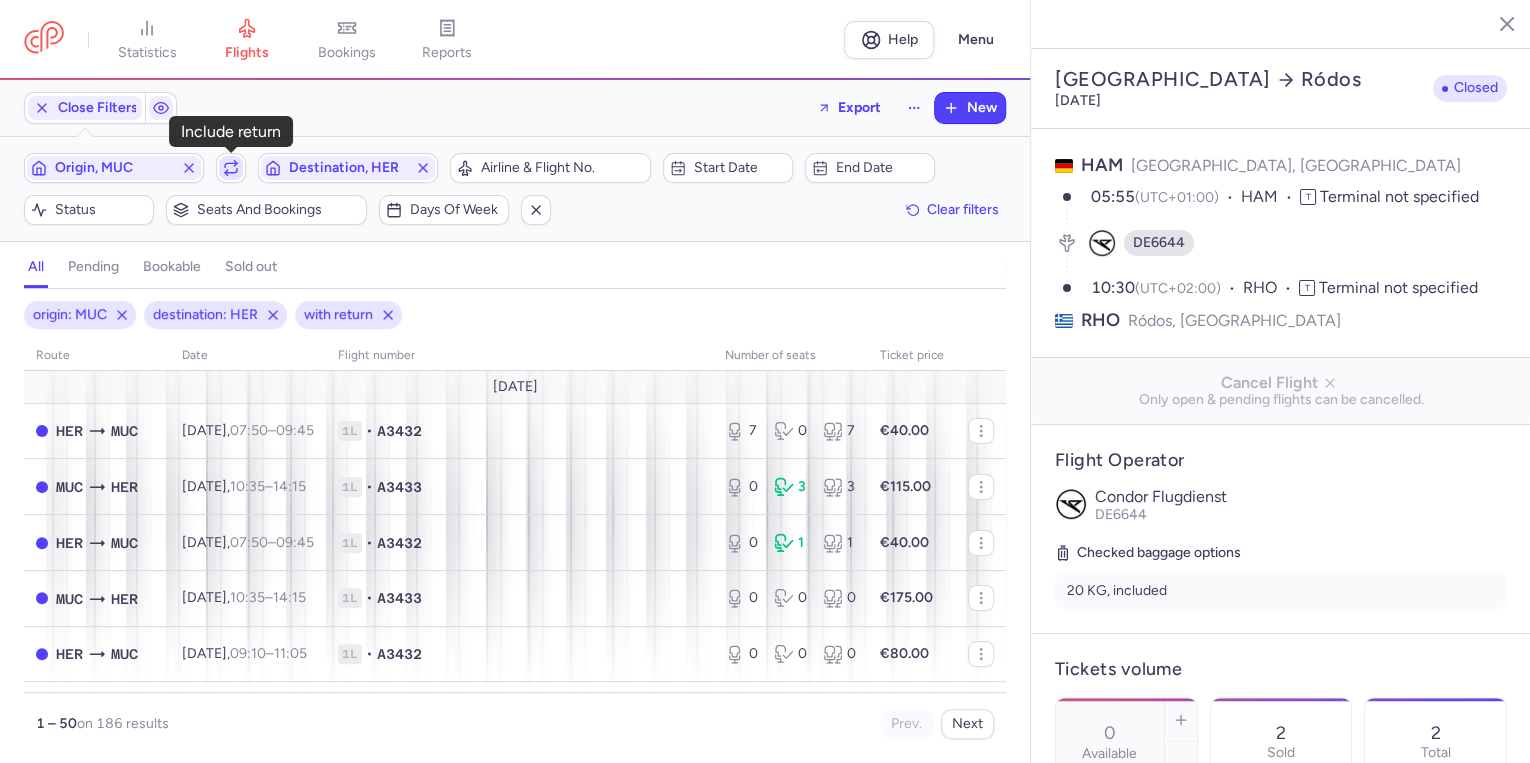click 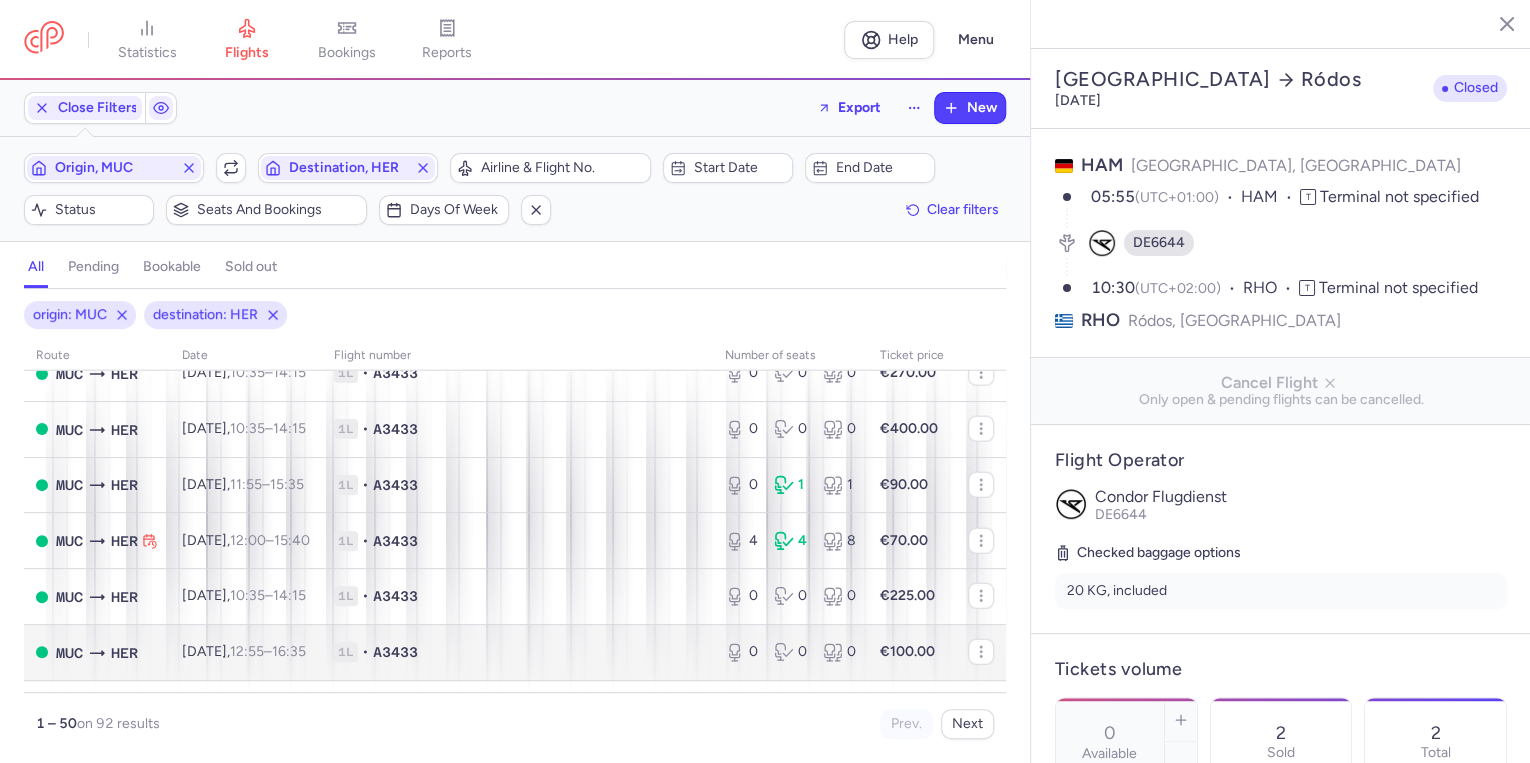 scroll, scrollTop: 2626, scrollLeft: 0, axis: vertical 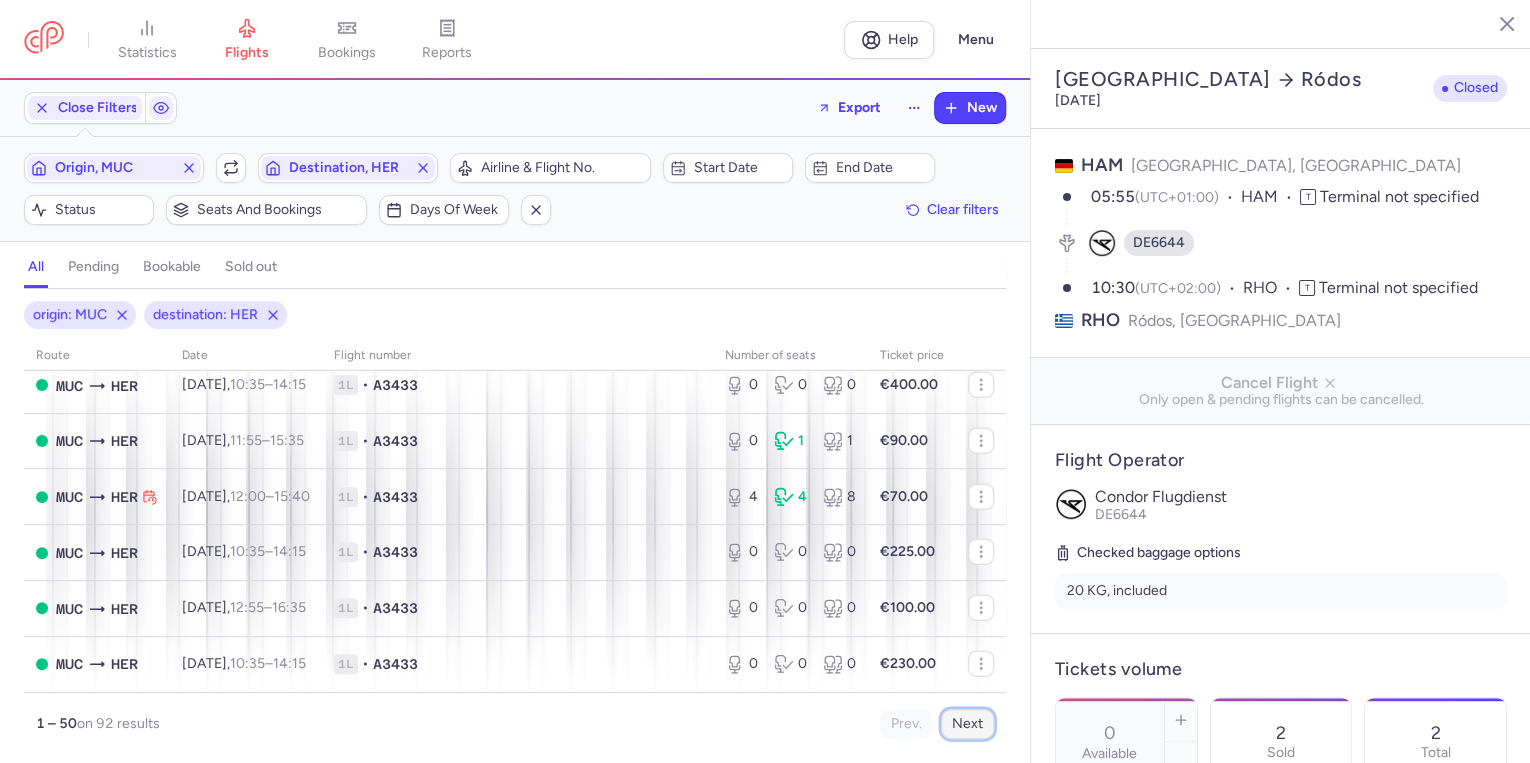 click on "Next" at bounding box center [967, 724] 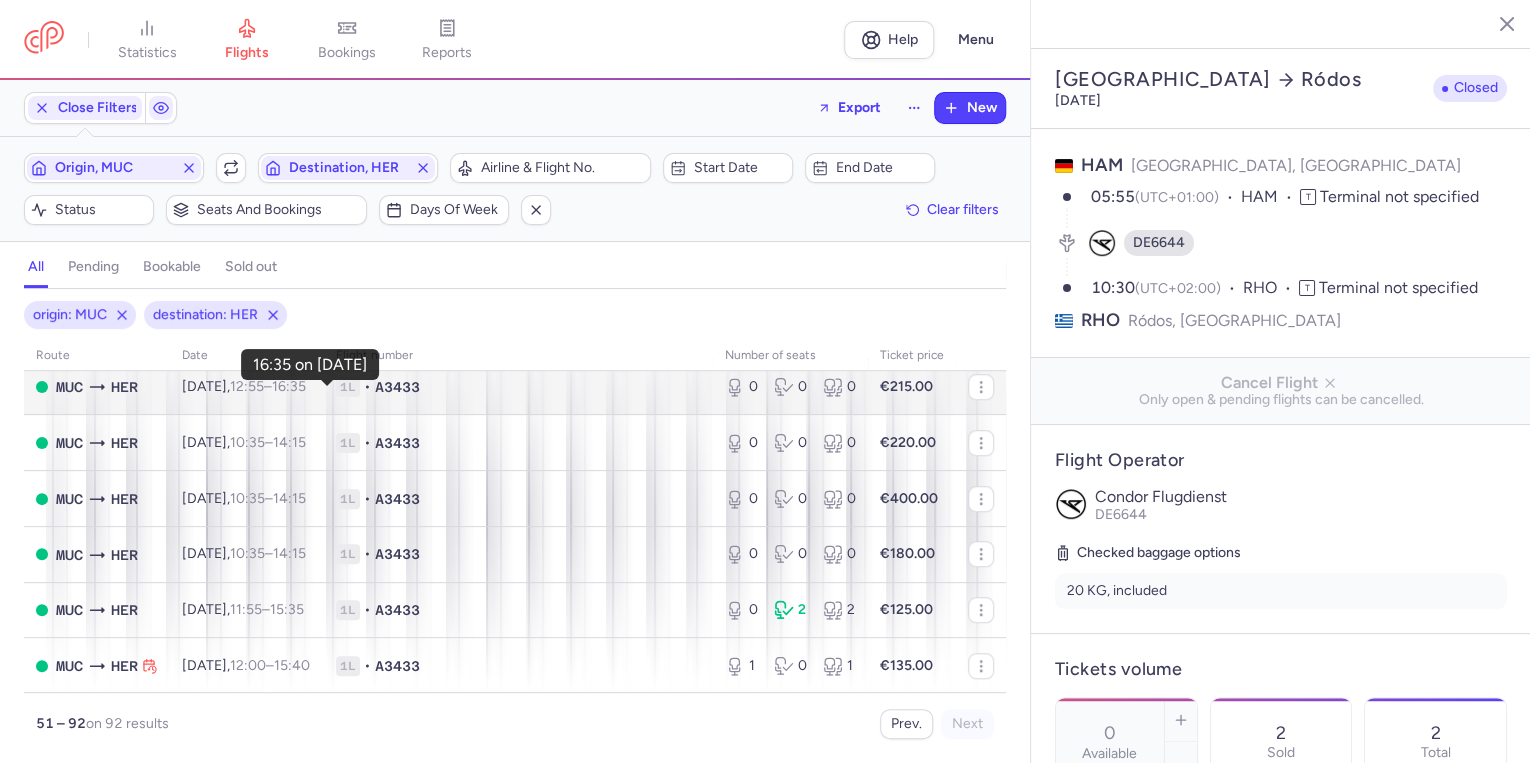 scroll, scrollTop: 720, scrollLeft: 0, axis: vertical 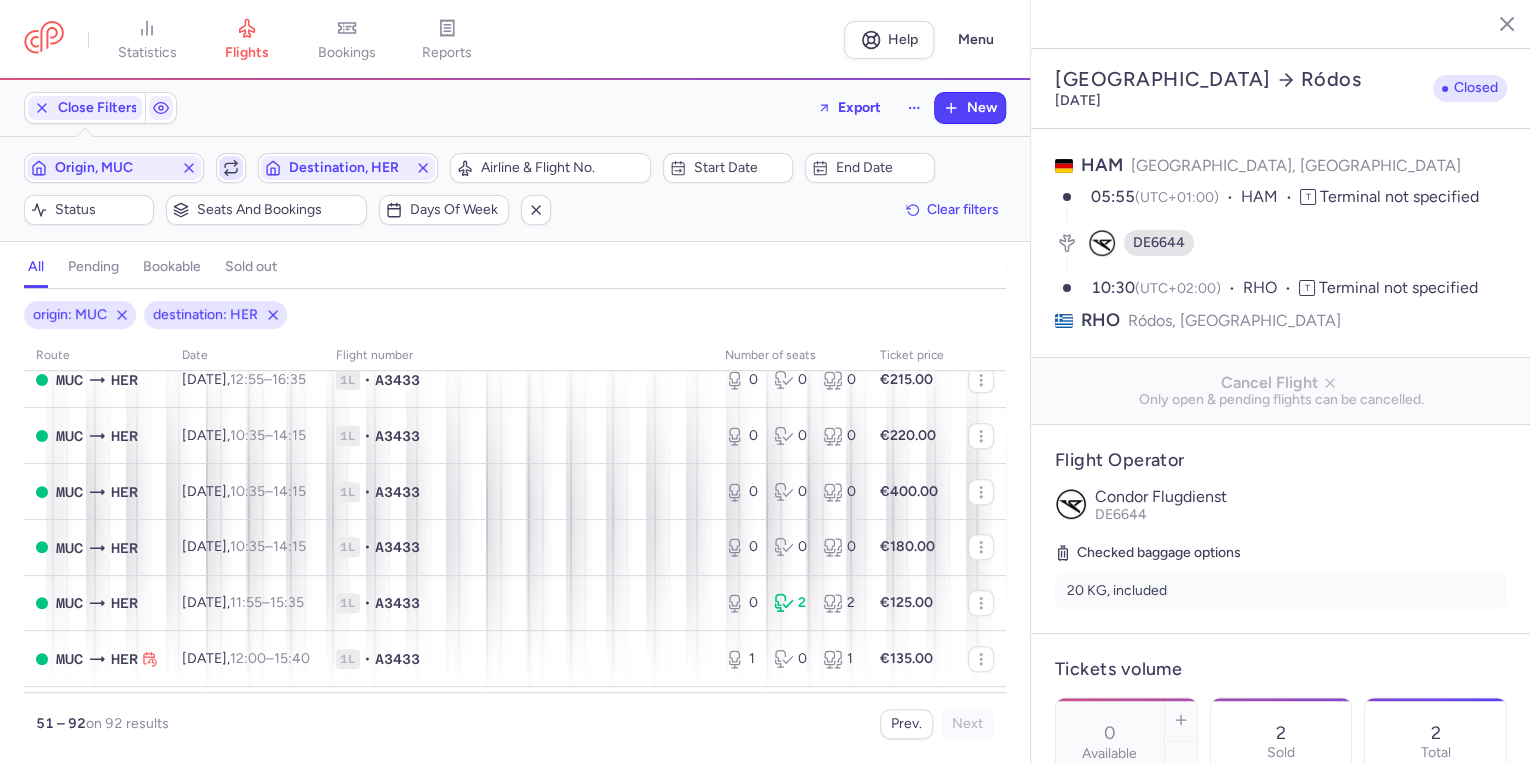 click 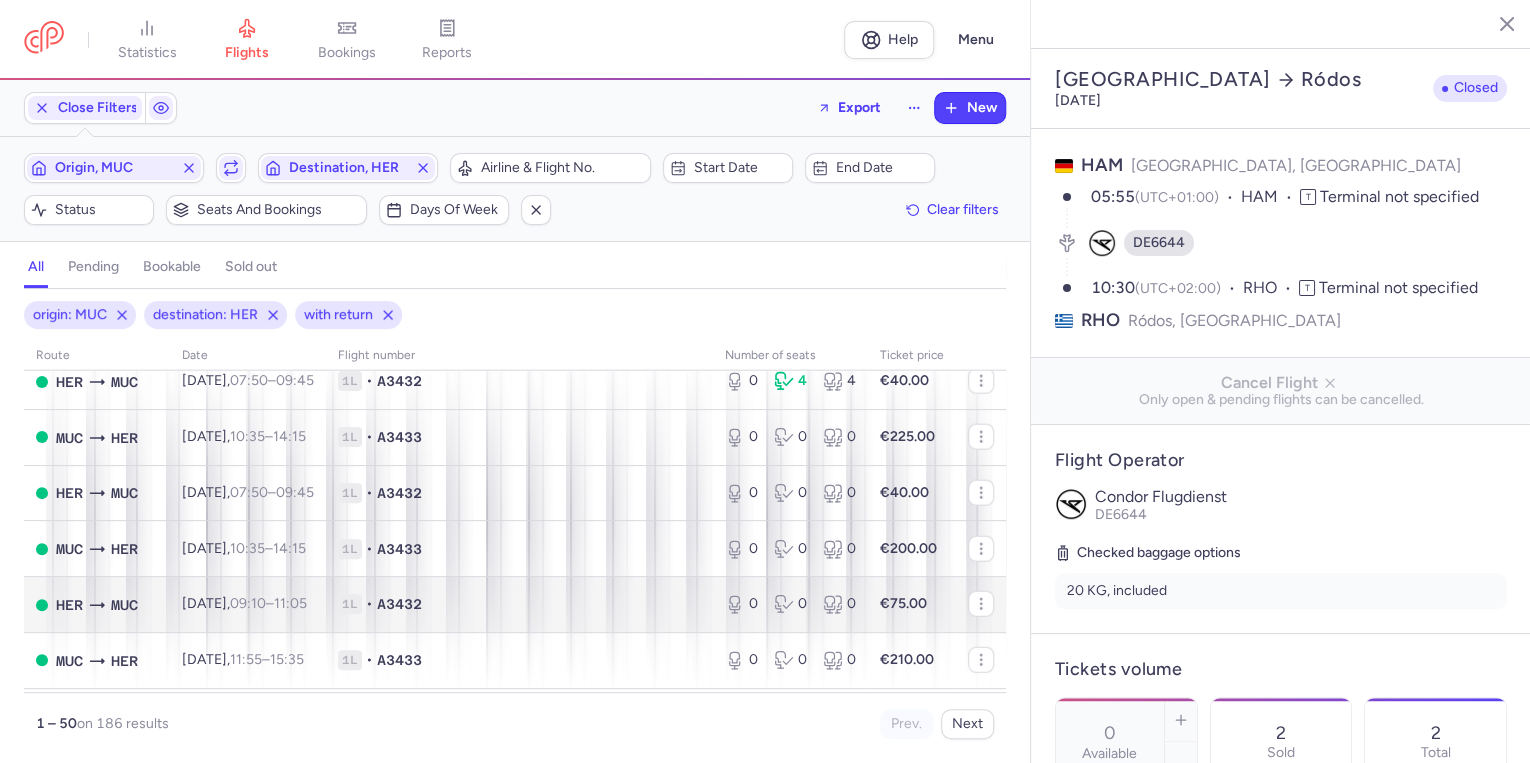 scroll, scrollTop: 2593, scrollLeft: 0, axis: vertical 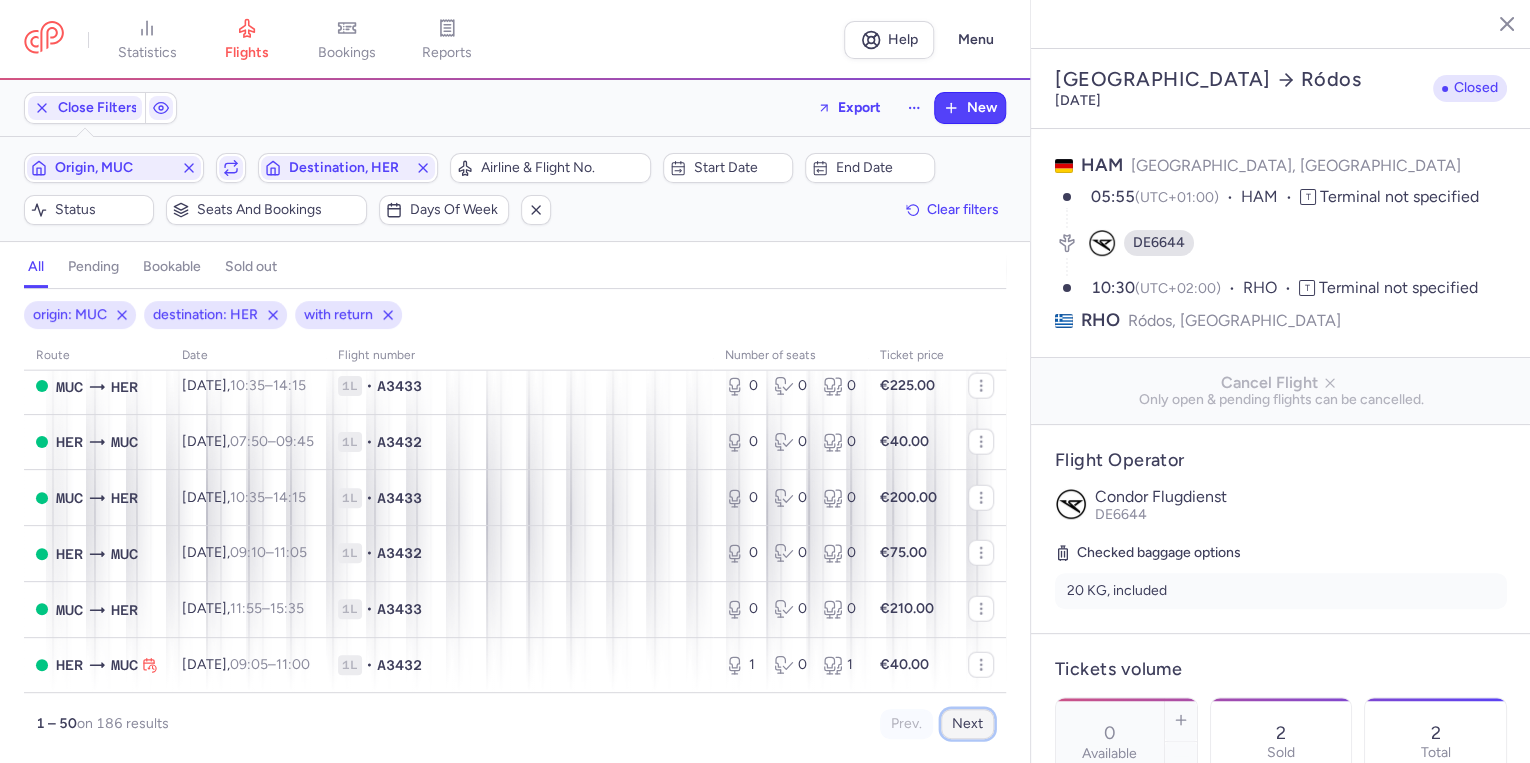 click on "Next" at bounding box center (967, 724) 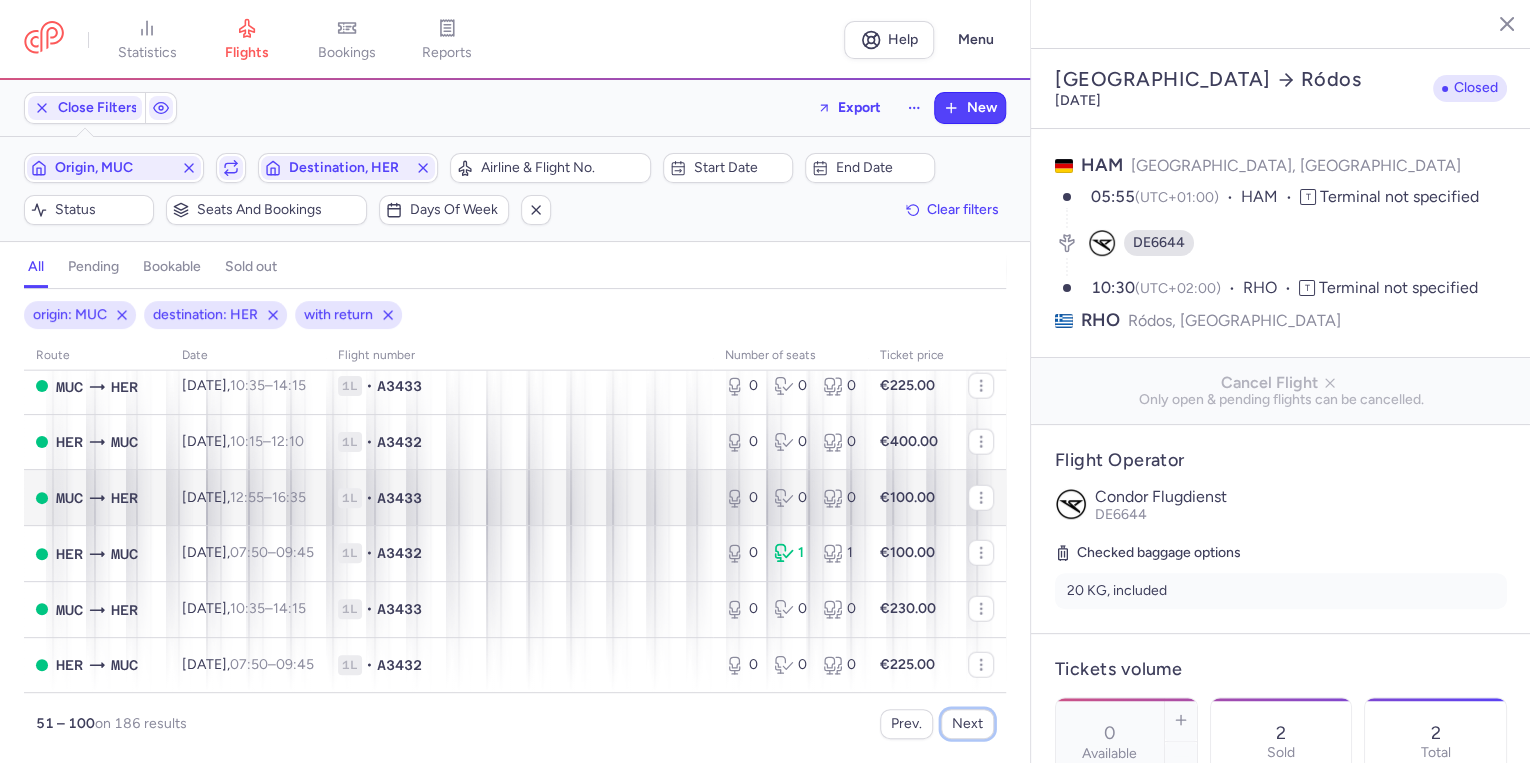 scroll, scrollTop: 2593, scrollLeft: 0, axis: vertical 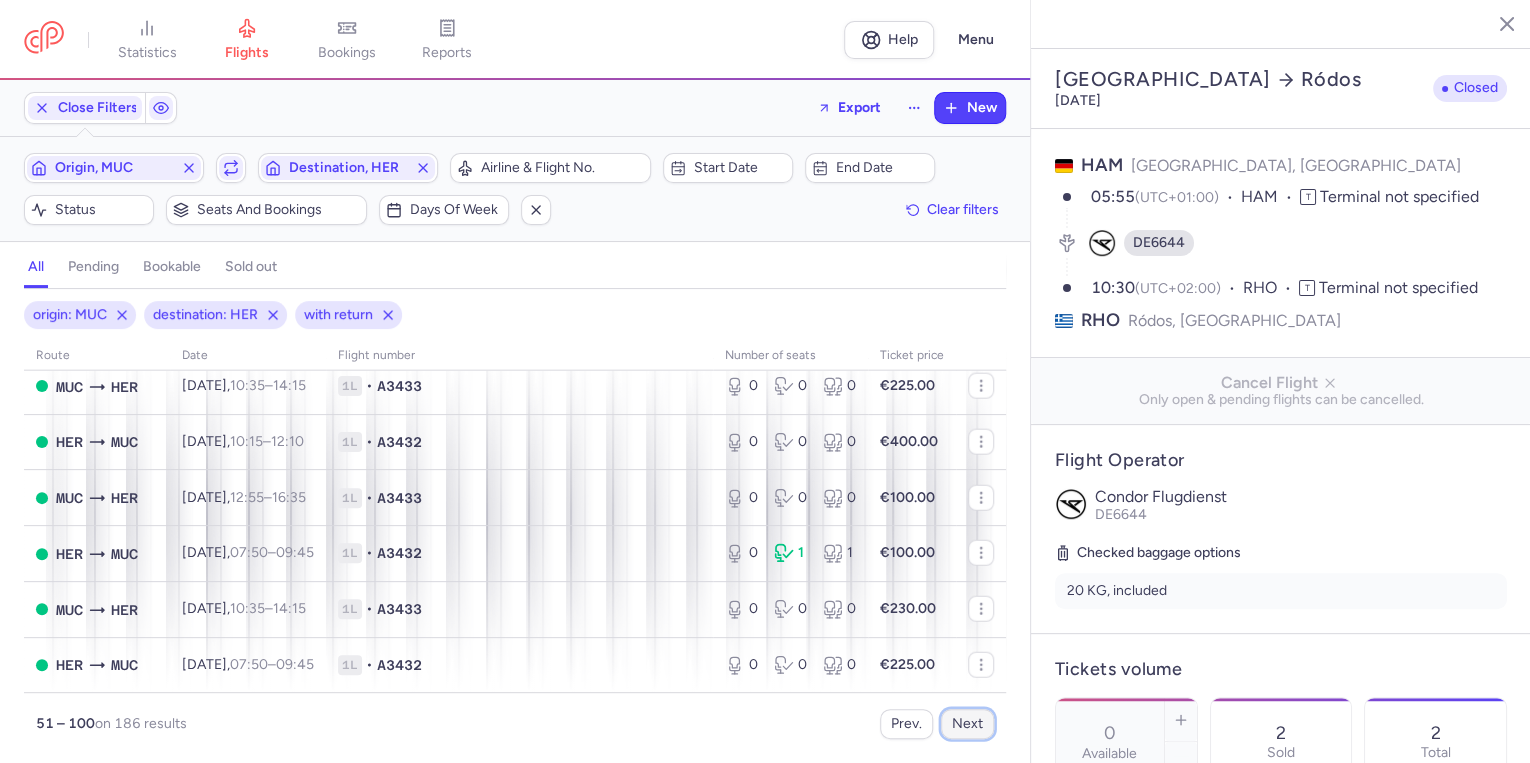 click on "Next" at bounding box center (967, 724) 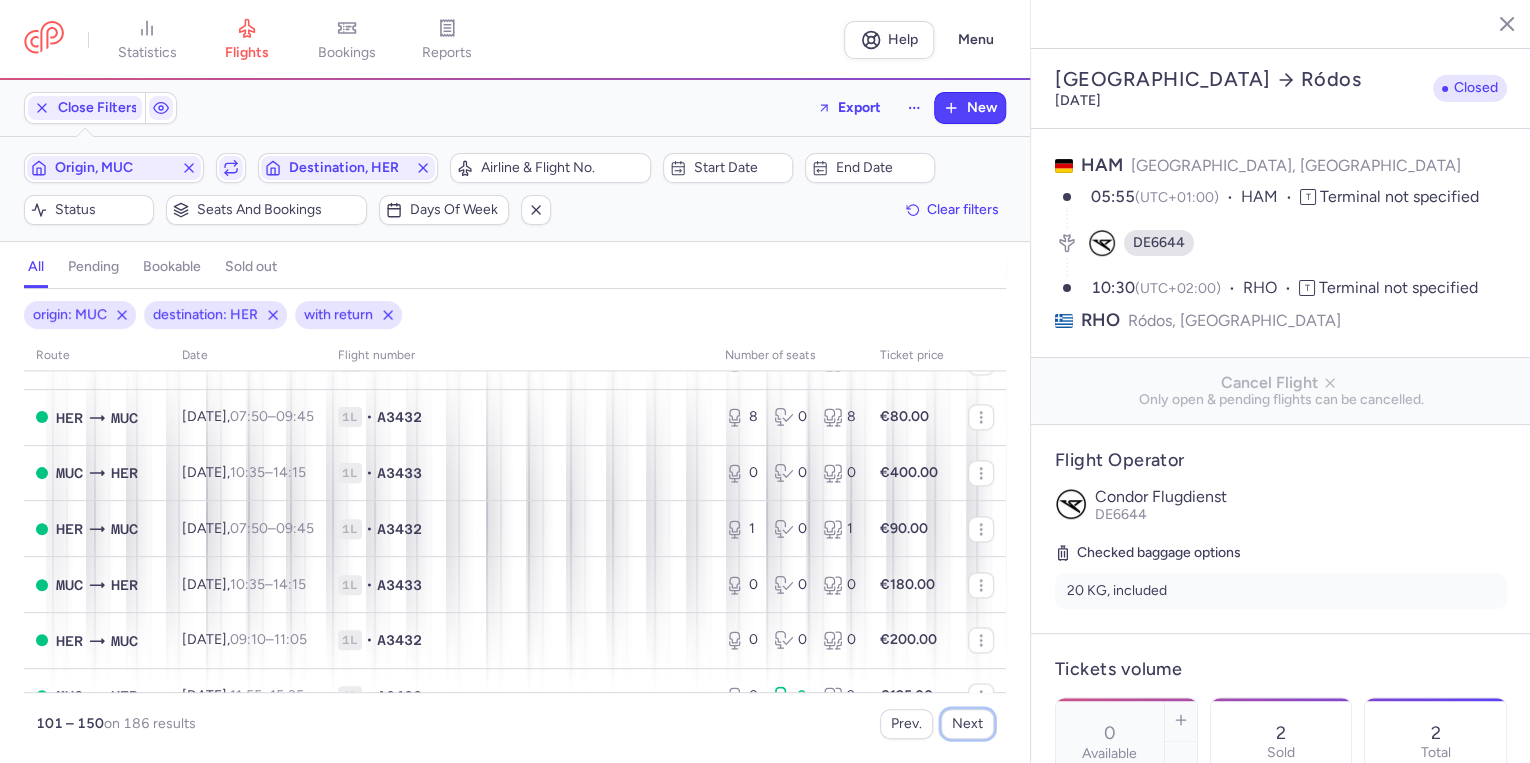scroll, scrollTop: 1520, scrollLeft: 0, axis: vertical 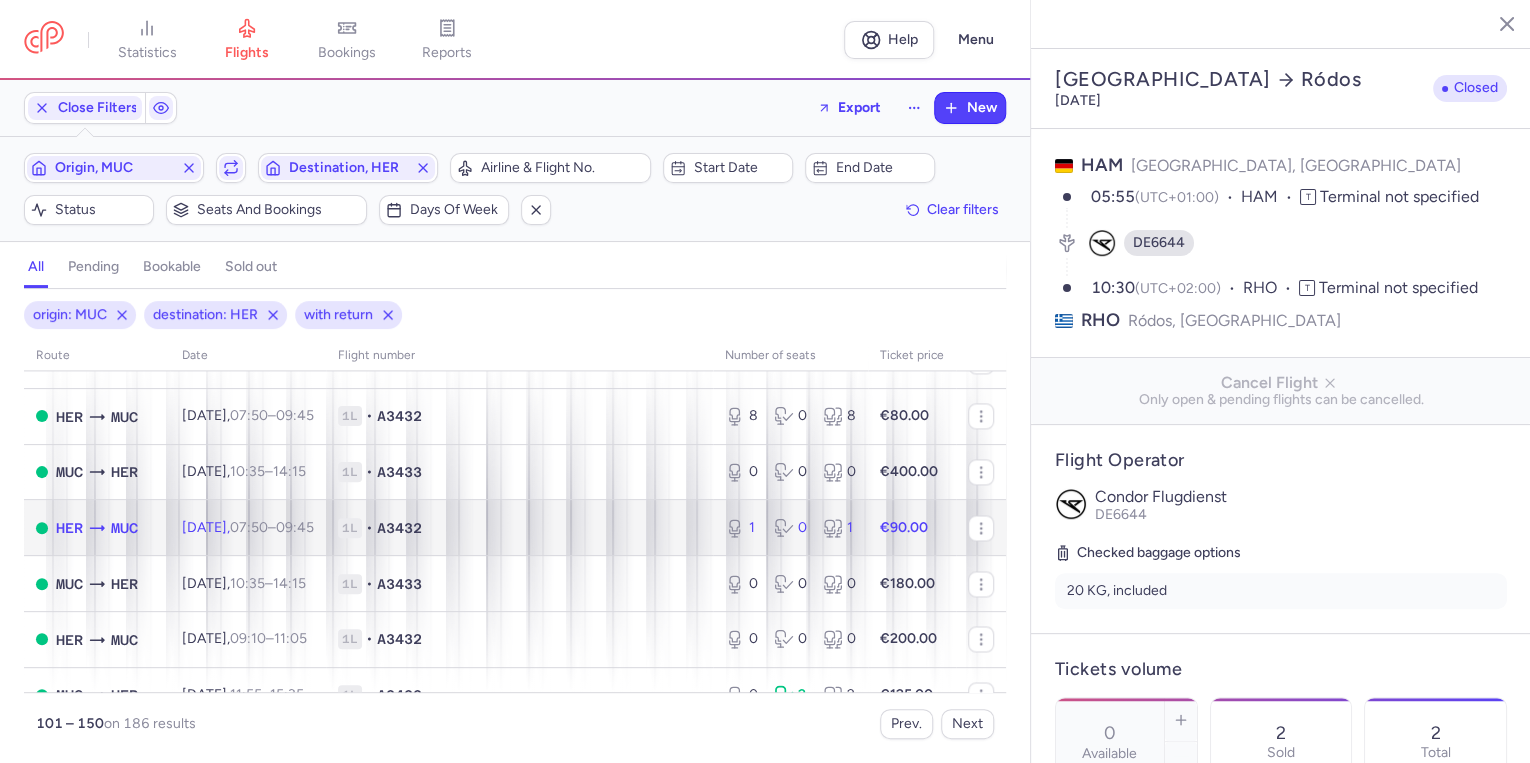 click on "[DATE]  07:50  –  09:45  +0" 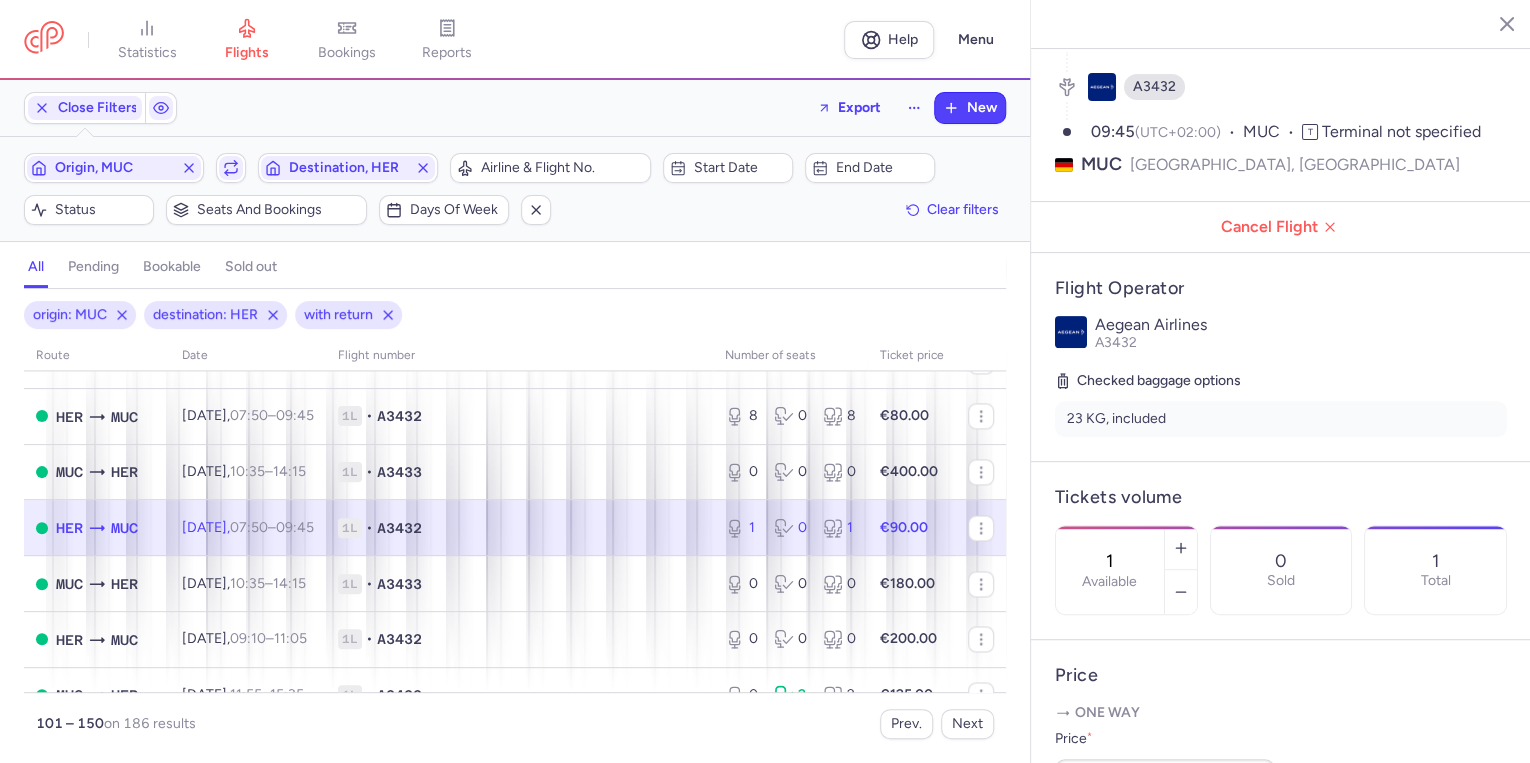 scroll, scrollTop: 160, scrollLeft: 0, axis: vertical 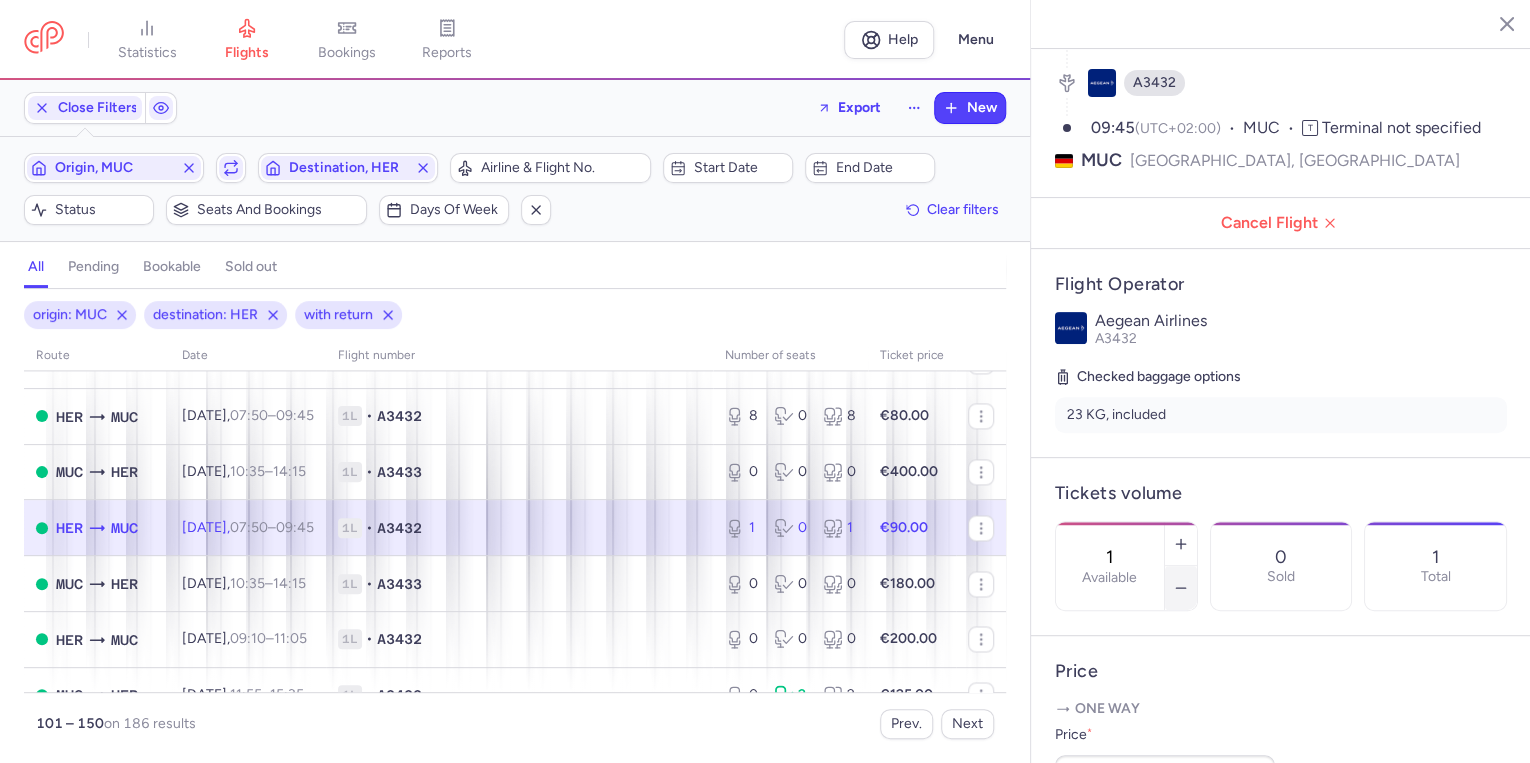 click 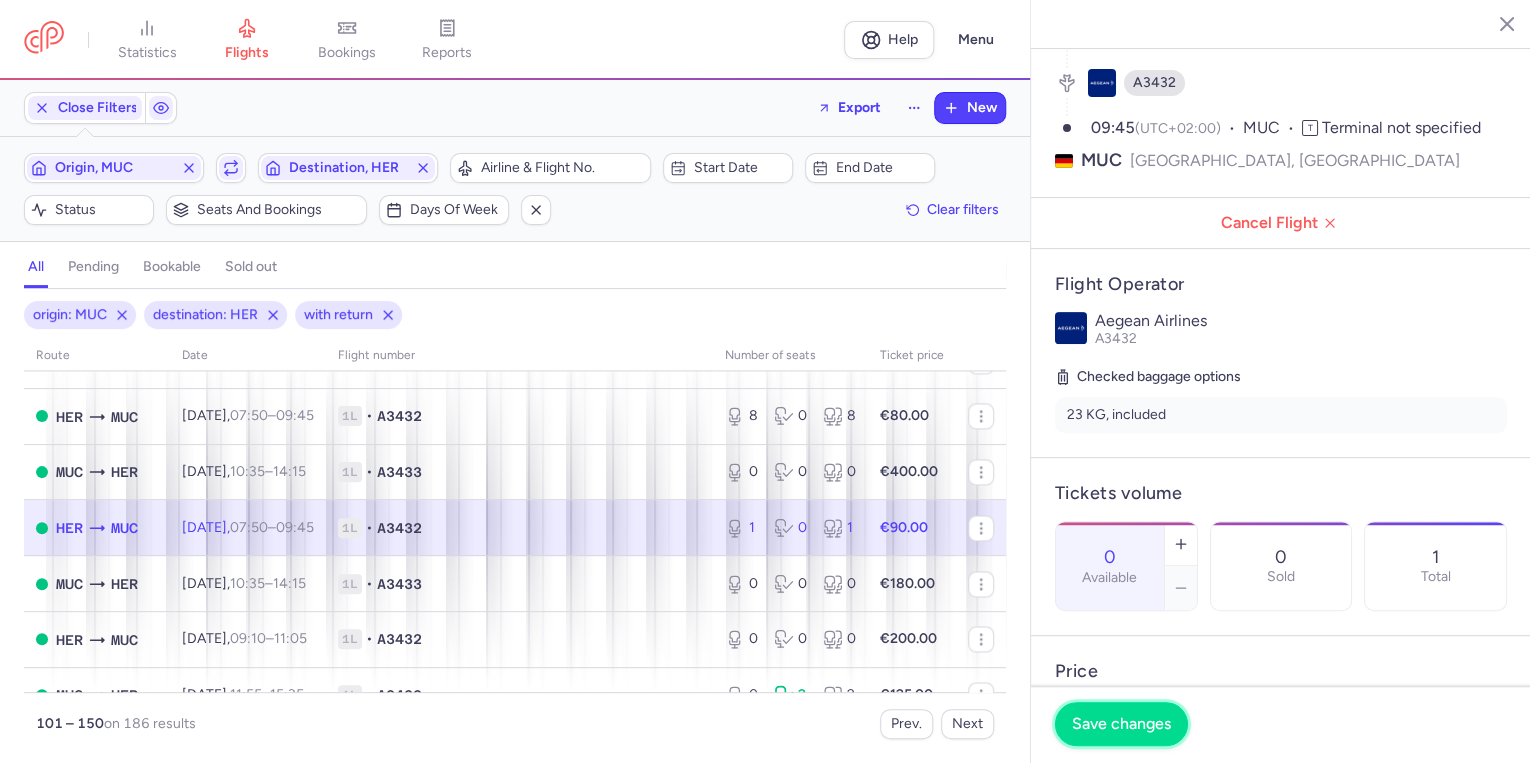 click on "Save changes" at bounding box center (1121, 724) 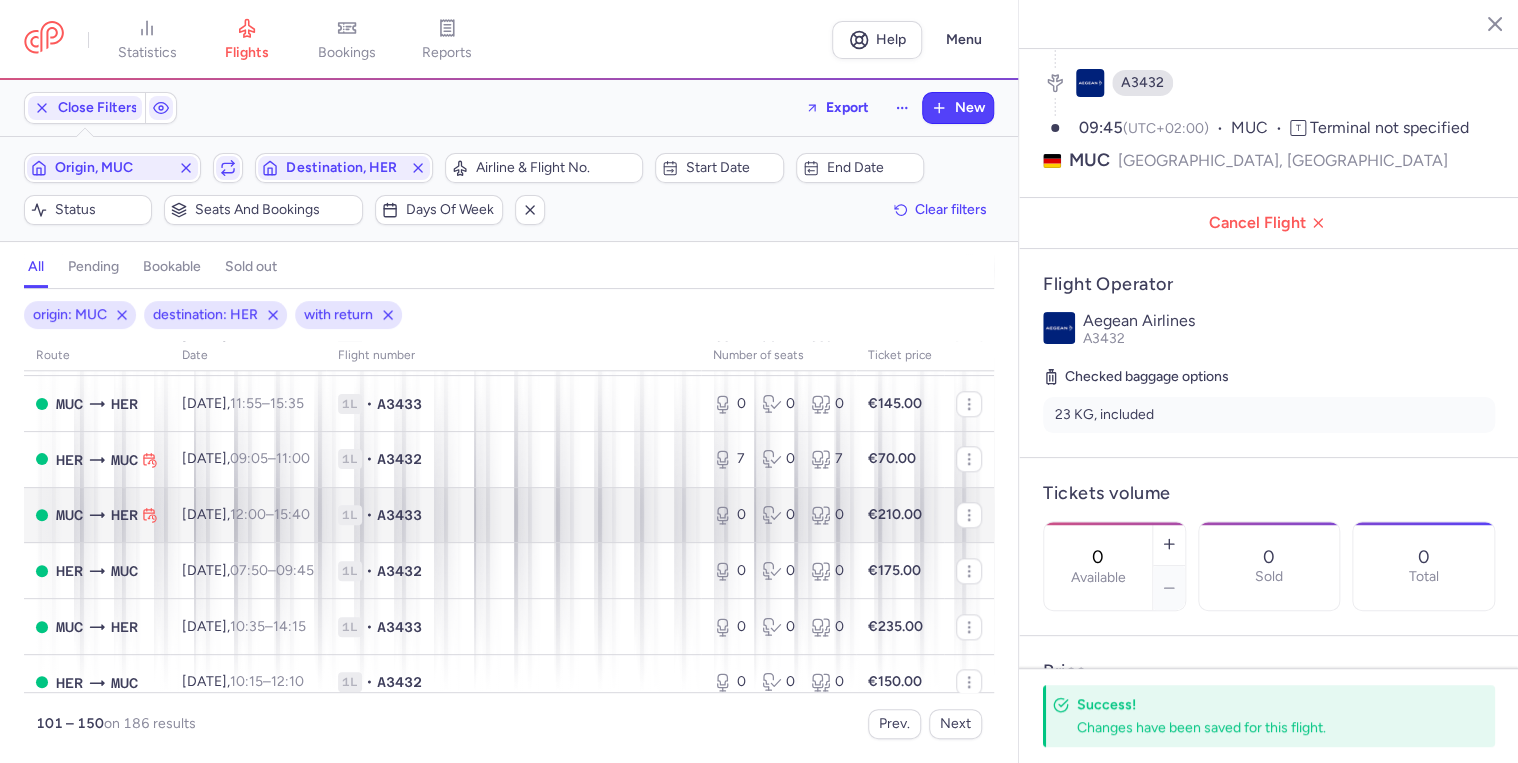 scroll, scrollTop: 960, scrollLeft: 0, axis: vertical 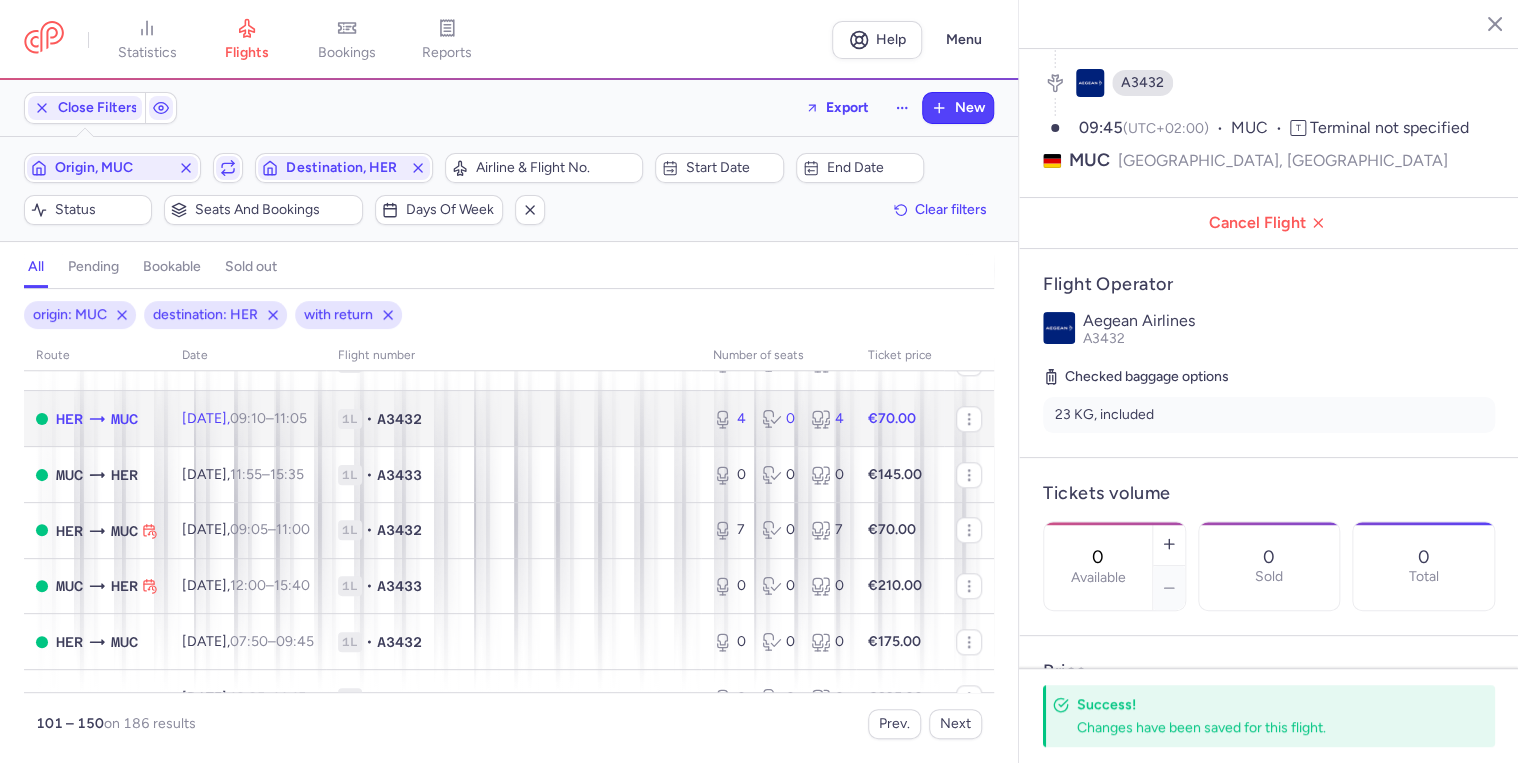click on "[DATE]  09:10  –  11:05  +0" 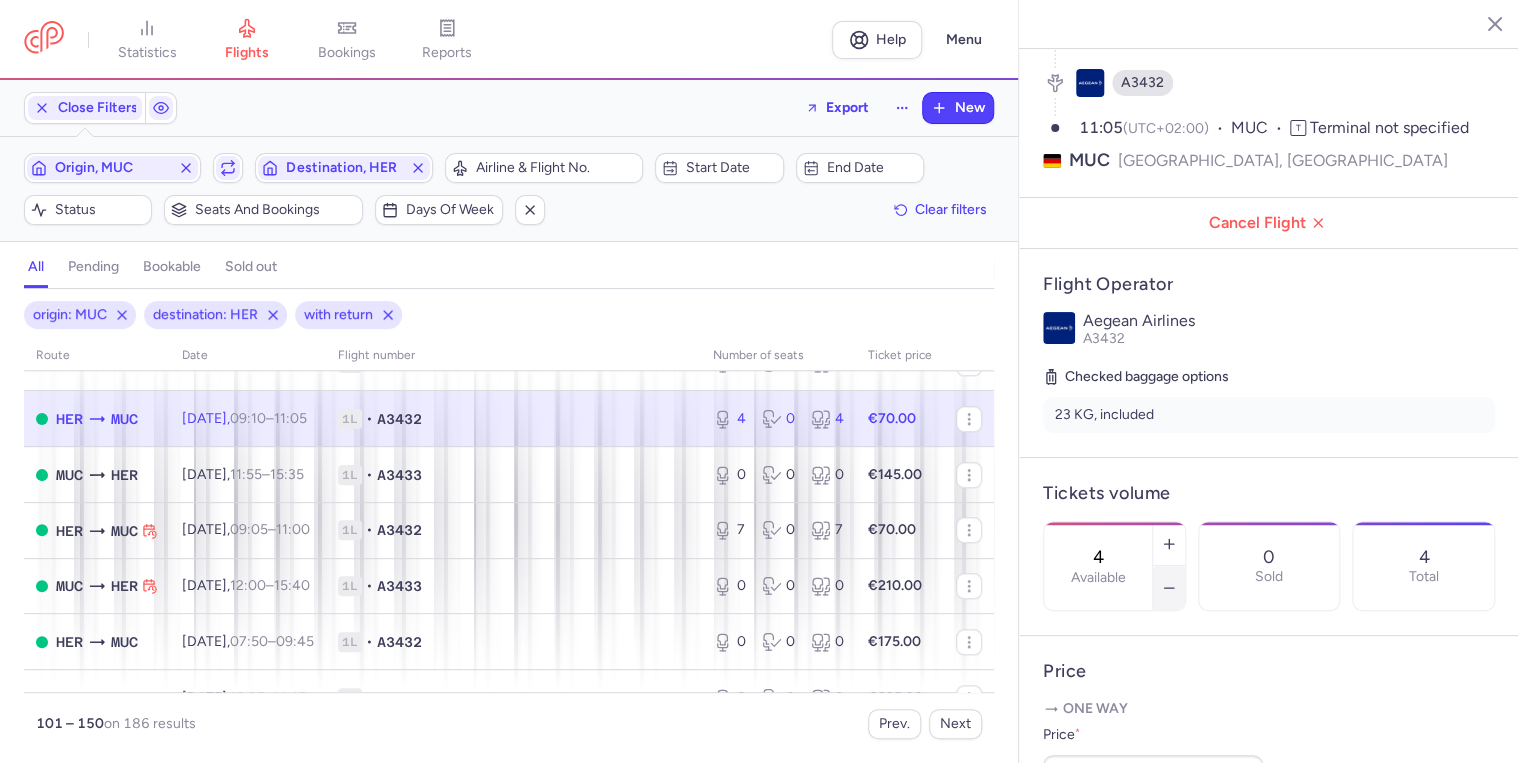 click at bounding box center (1169, 588) 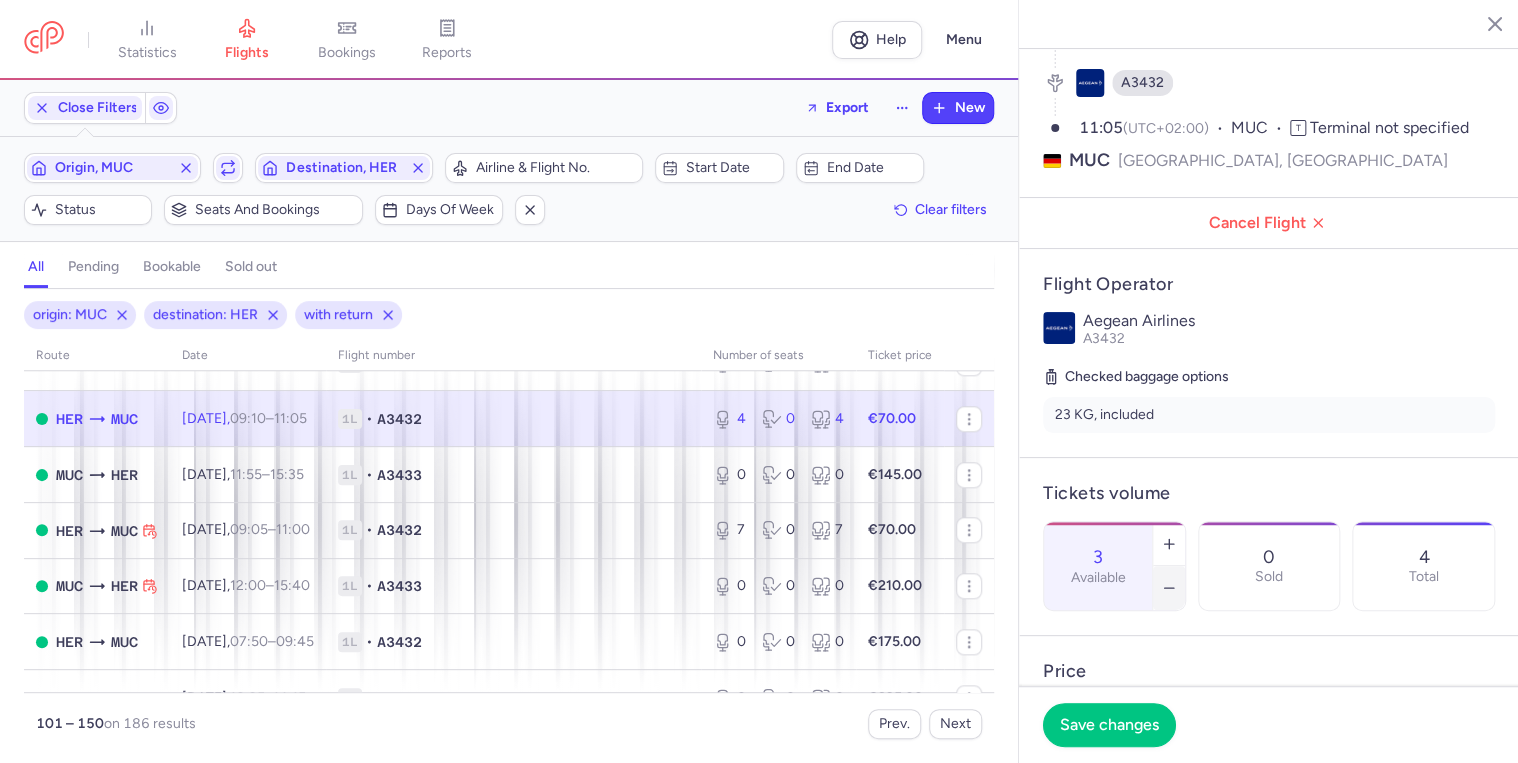 click at bounding box center (1169, 588) 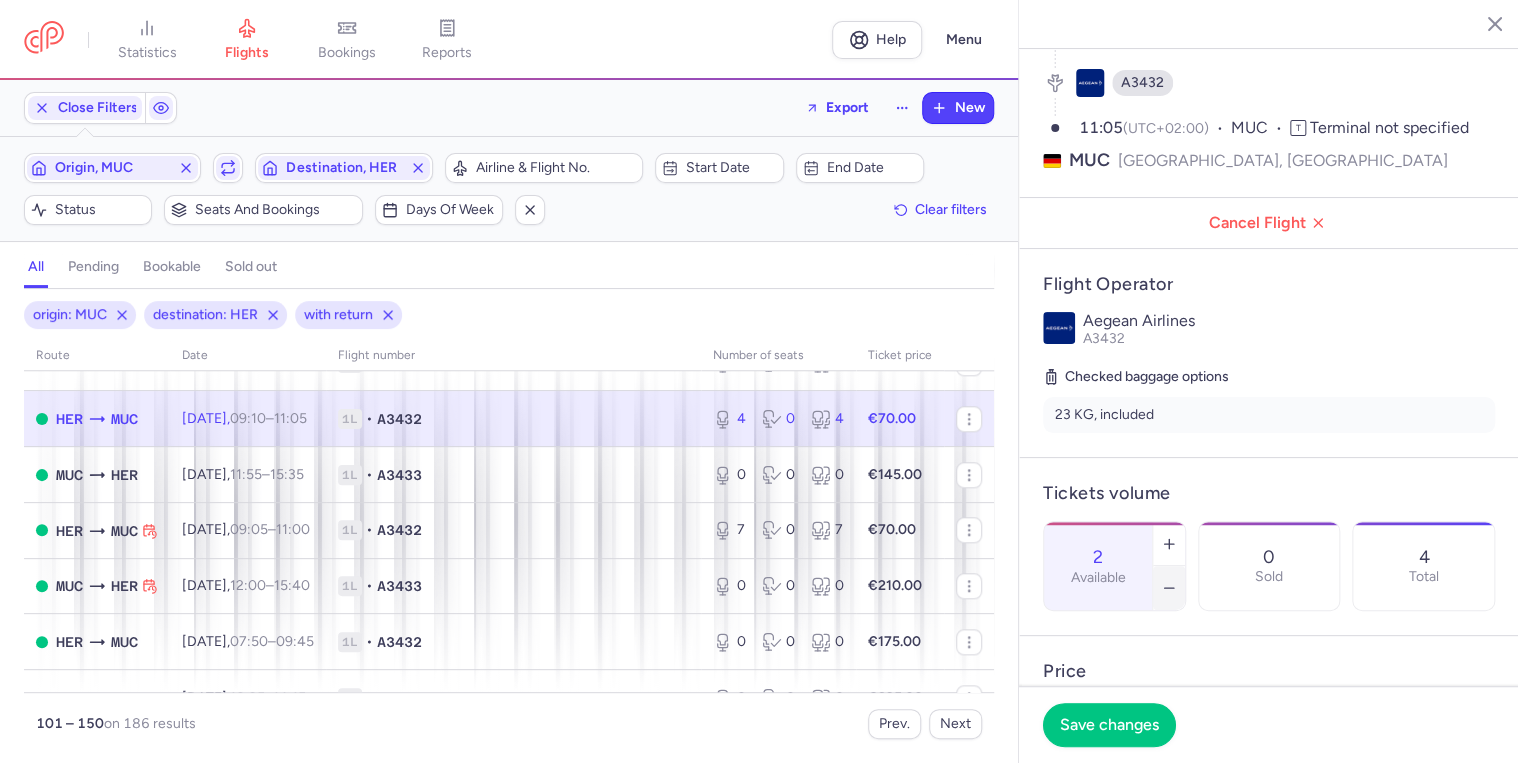 click at bounding box center (1169, 588) 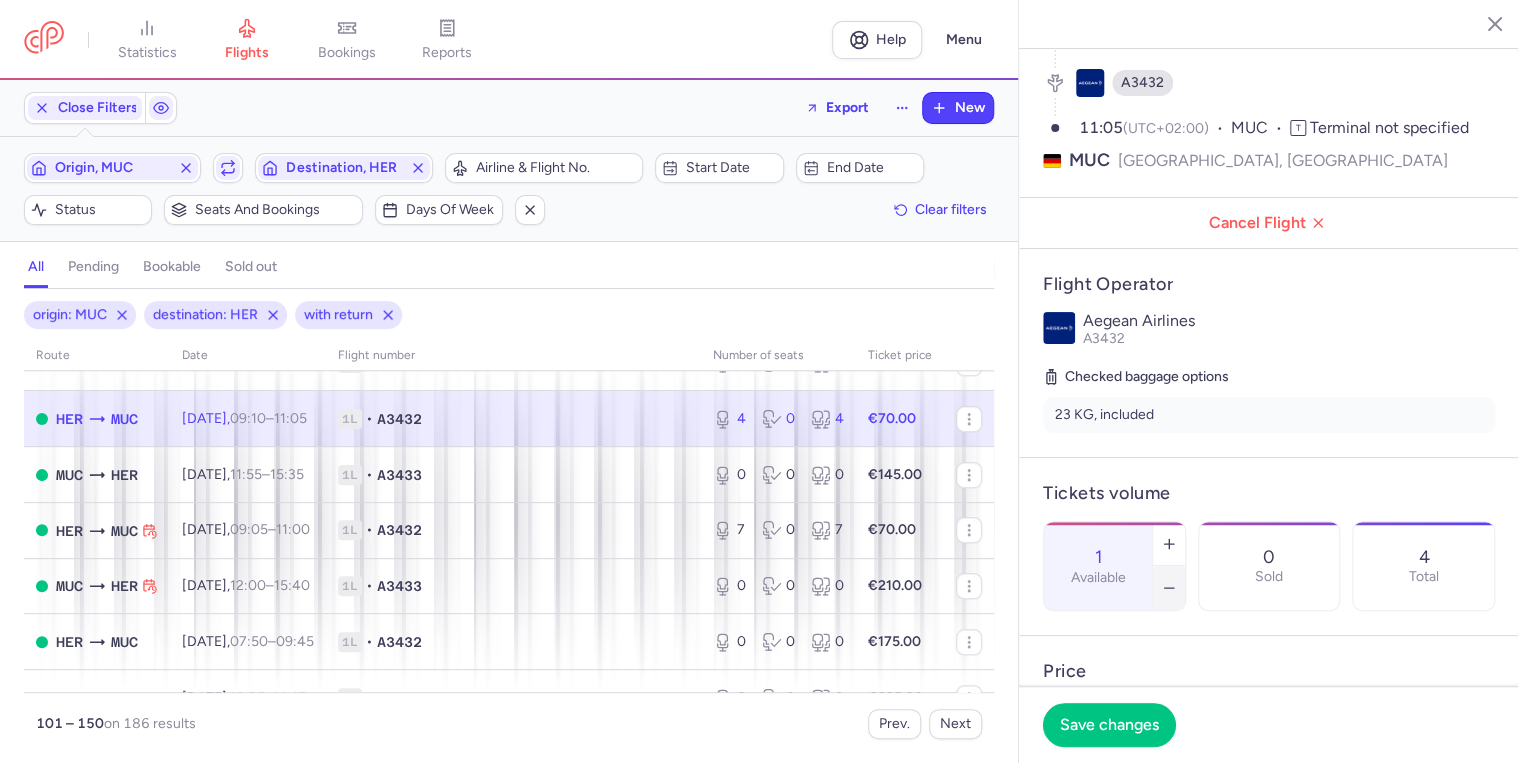 click at bounding box center (1169, 588) 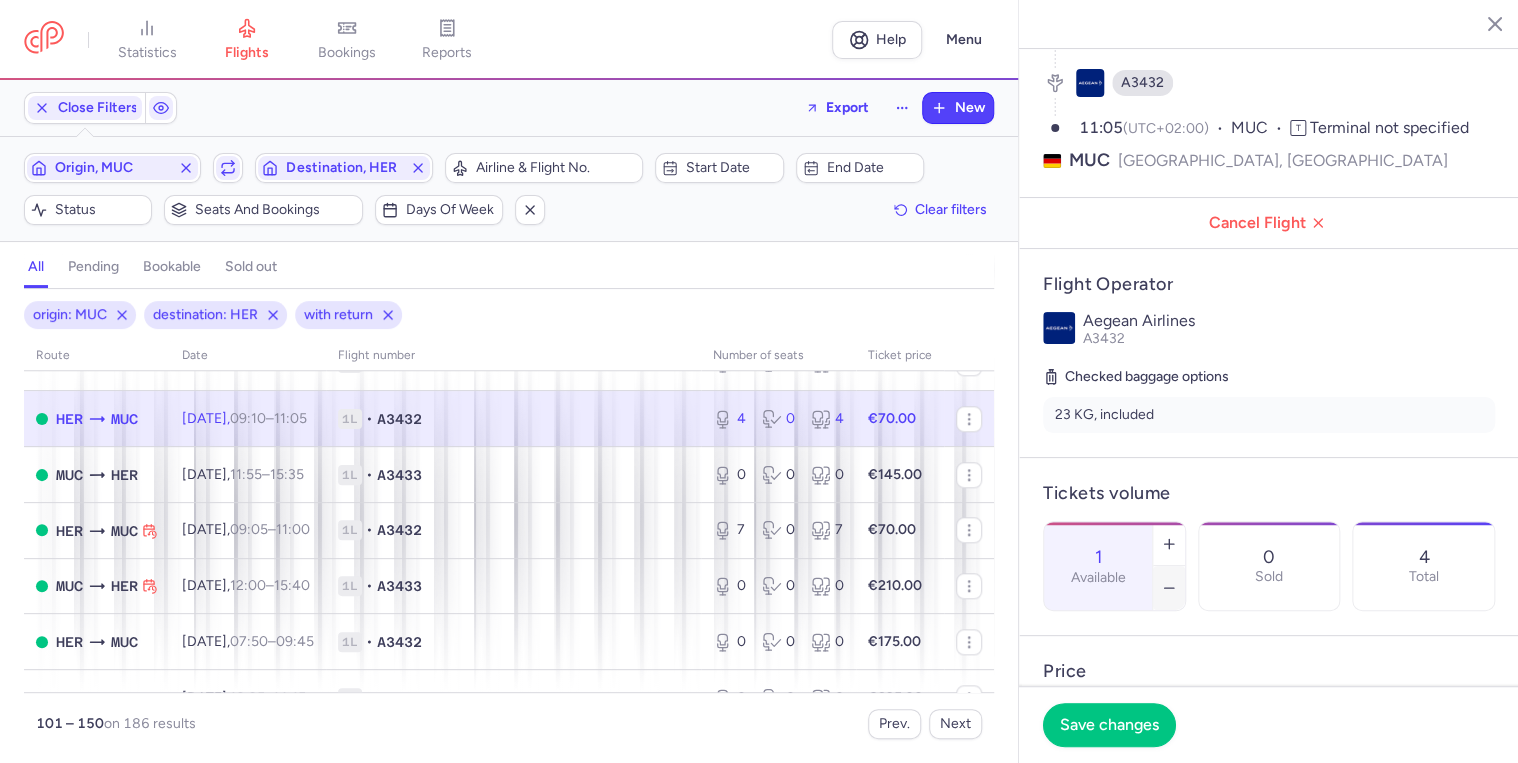 type on "0" 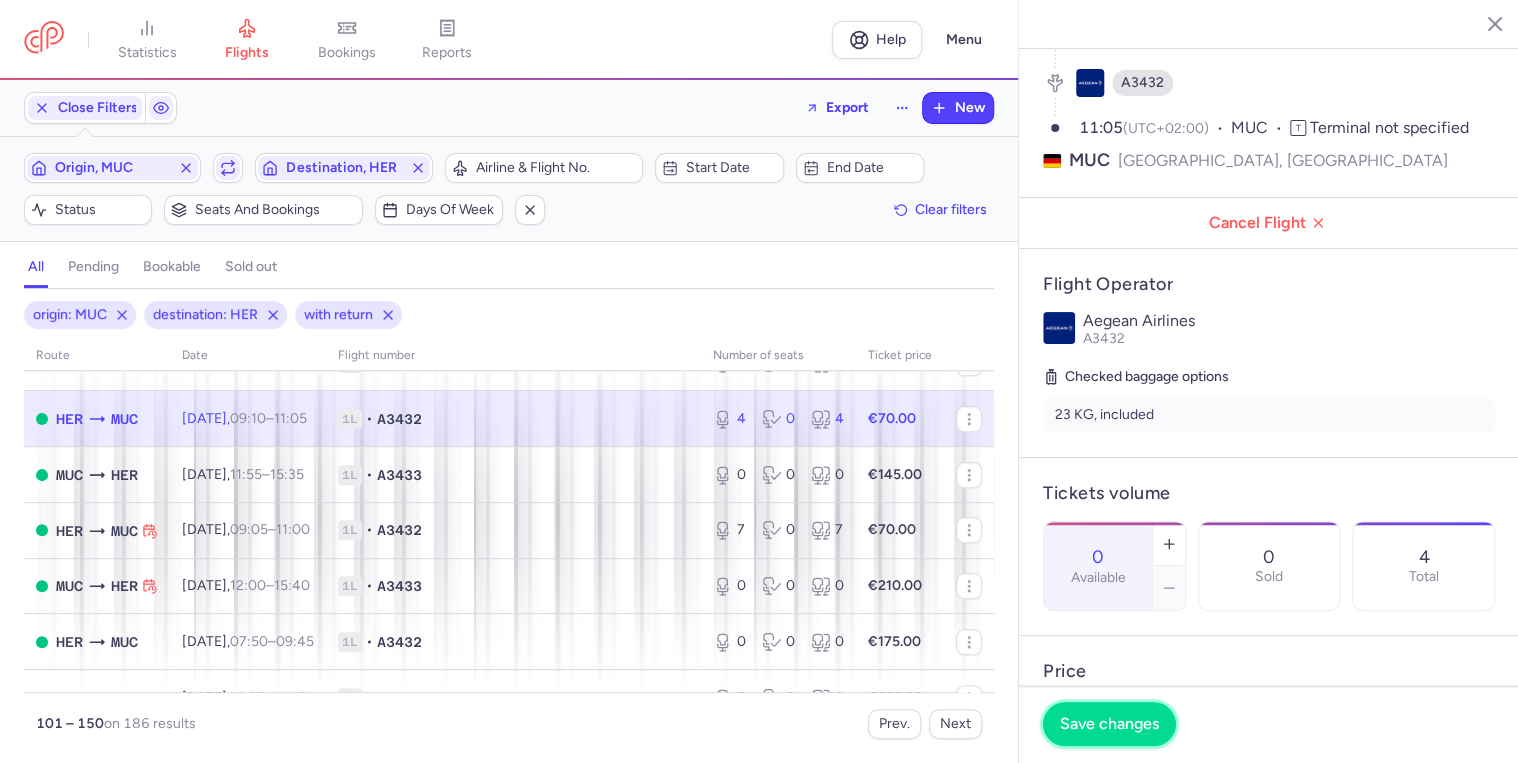 click on "Save changes" at bounding box center (1109, 724) 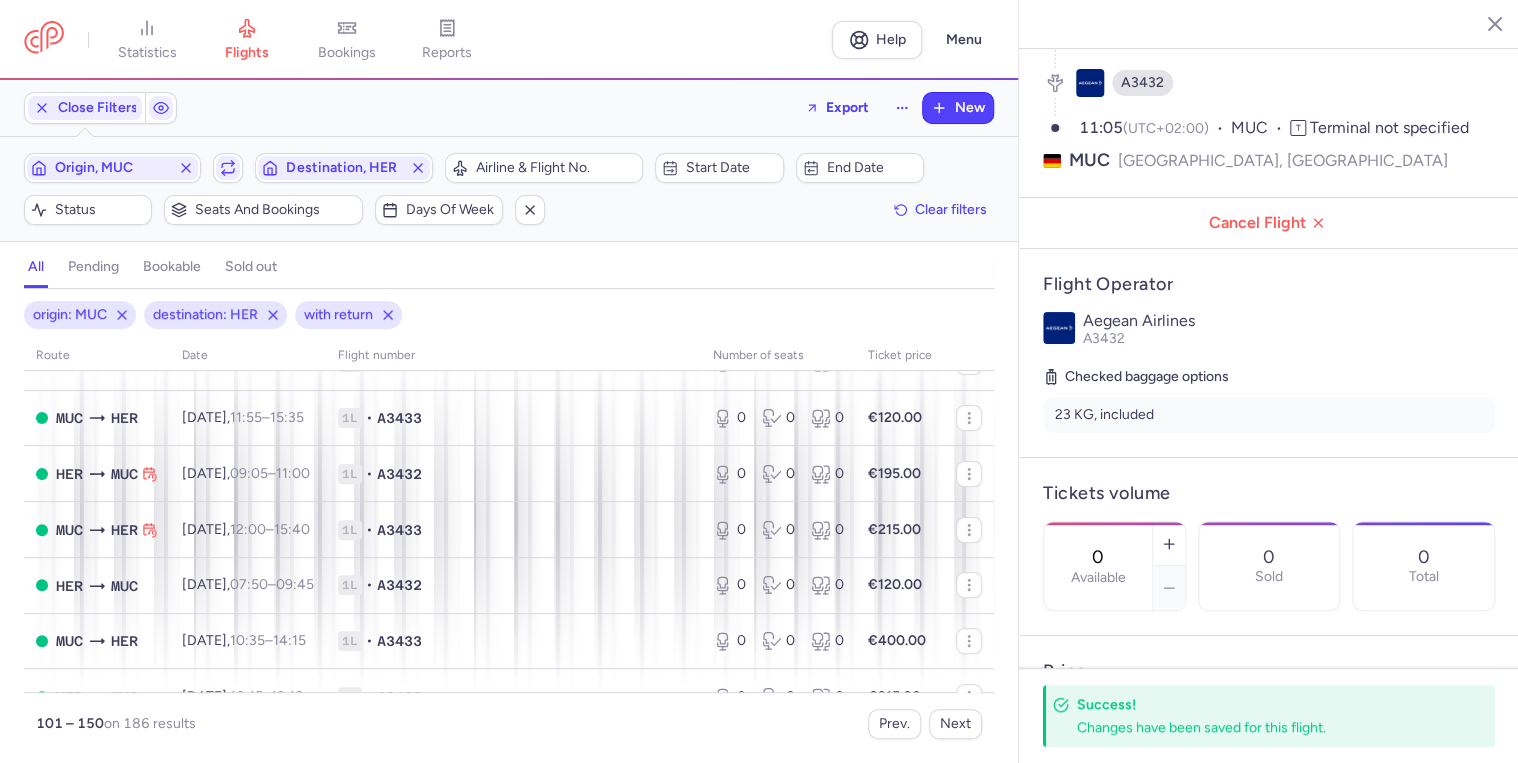 scroll, scrollTop: 0, scrollLeft: 0, axis: both 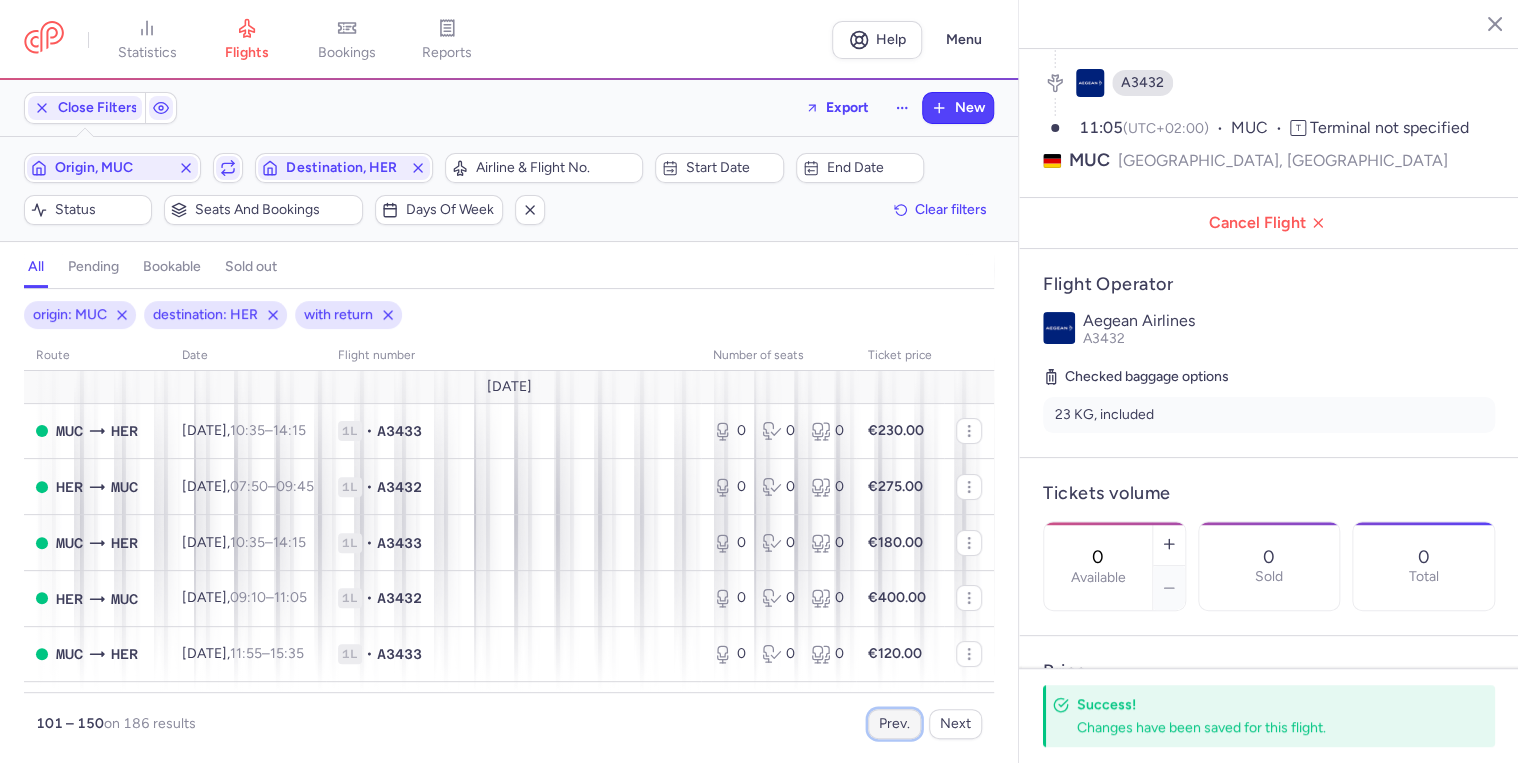 click on "Prev." at bounding box center (894, 724) 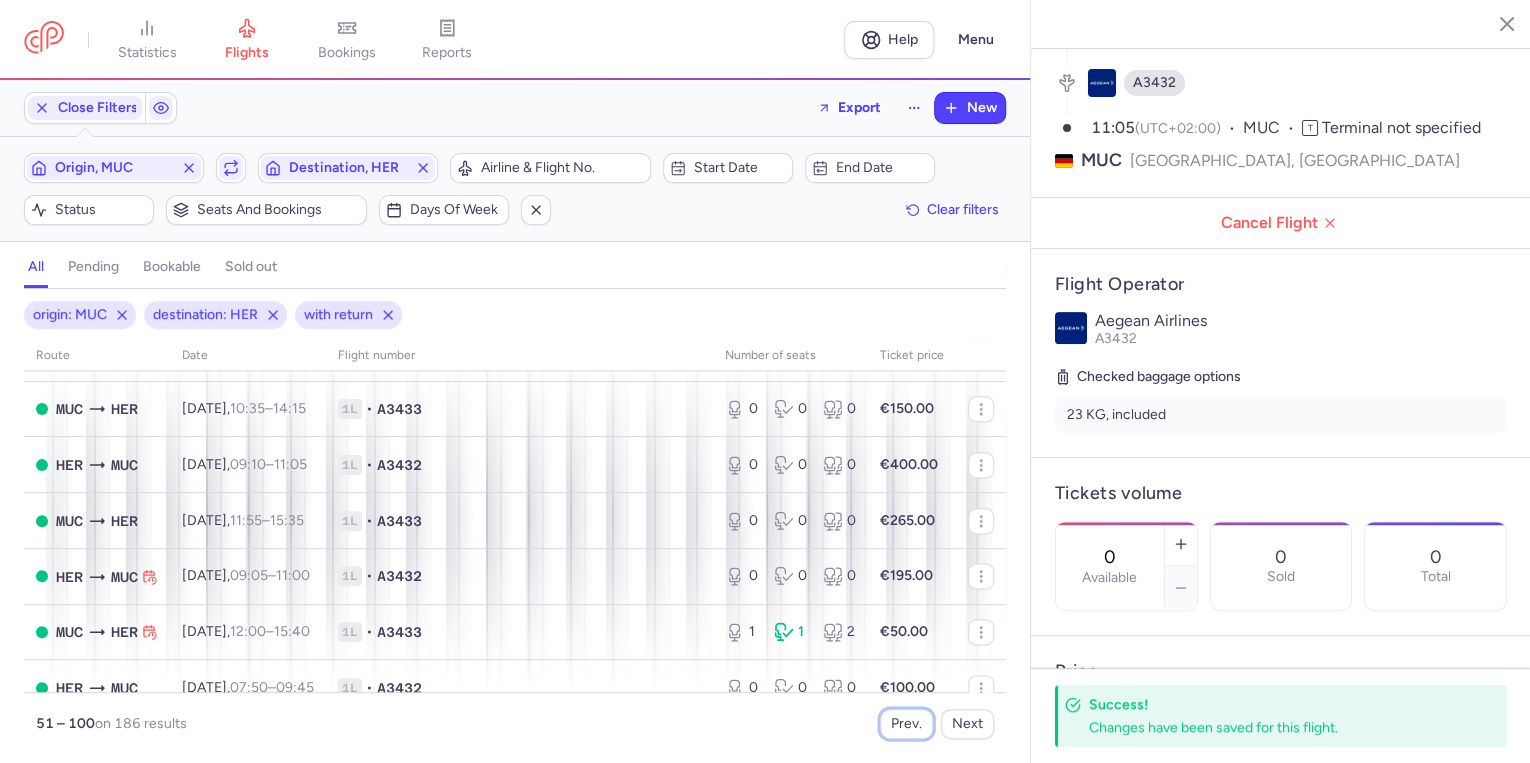 scroll, scrollTop: 1440, scrollLeft: 0, axis: vertical 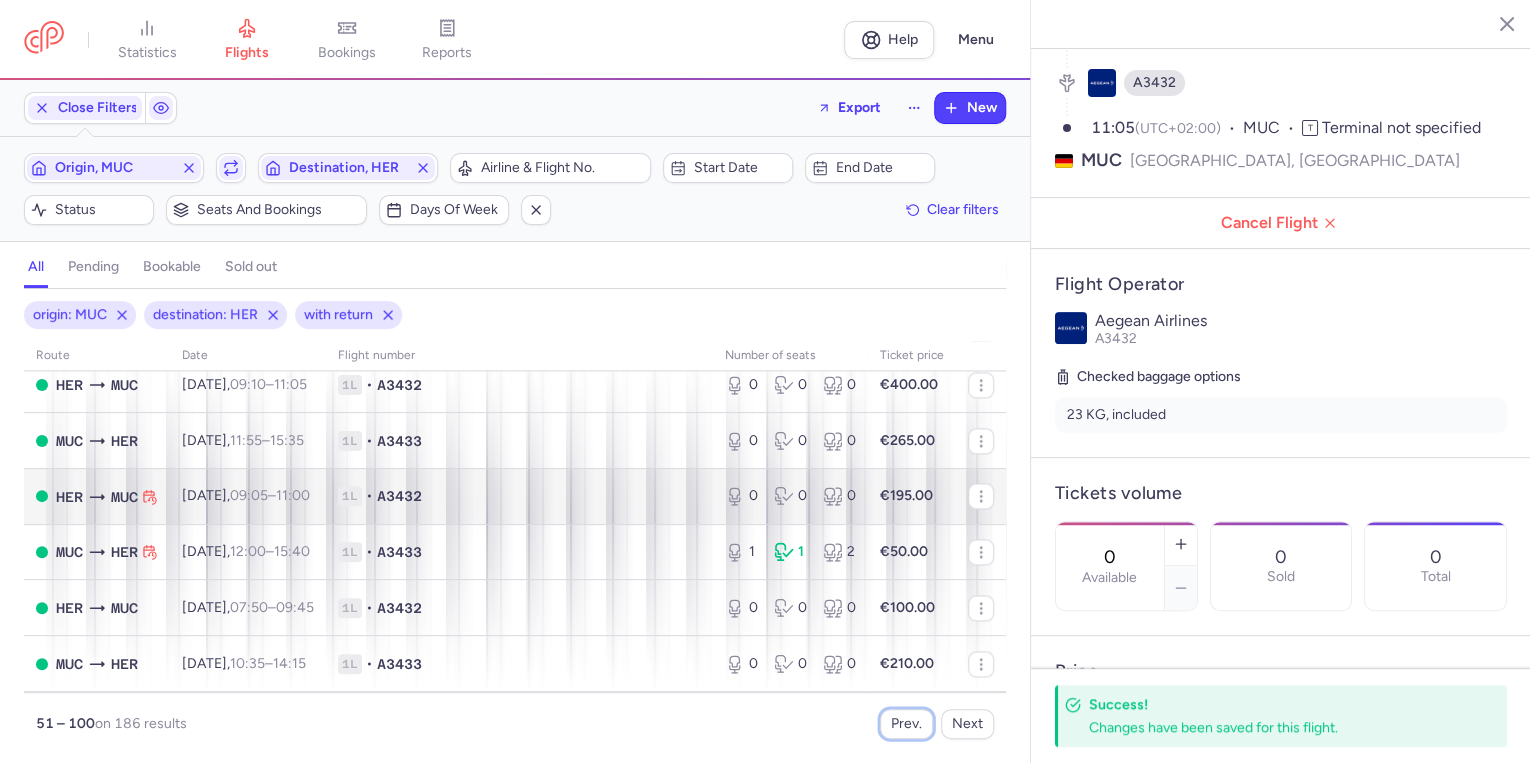 type 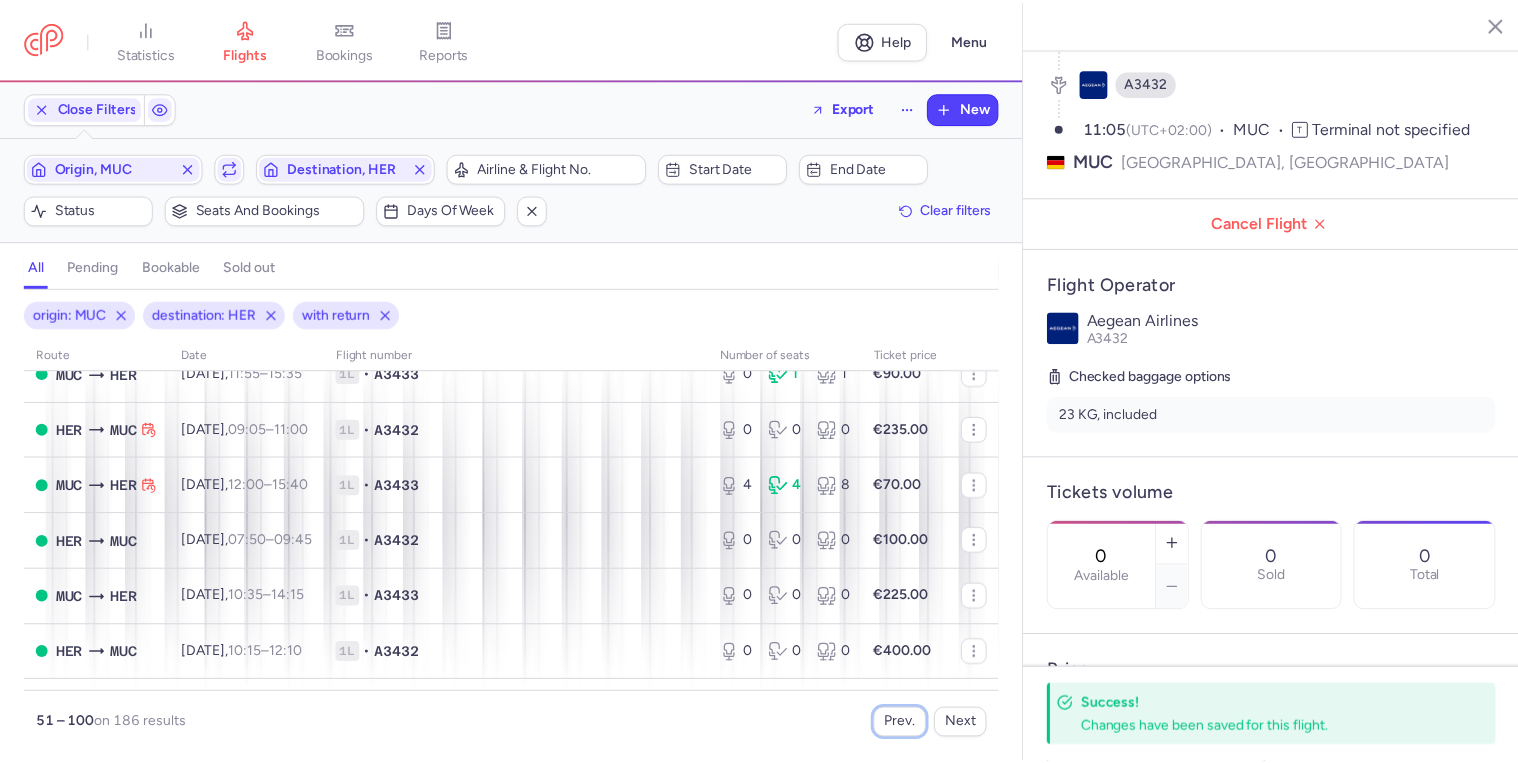scroll, scrollTop: 2593, scrollLeft: 0, axis: vertical 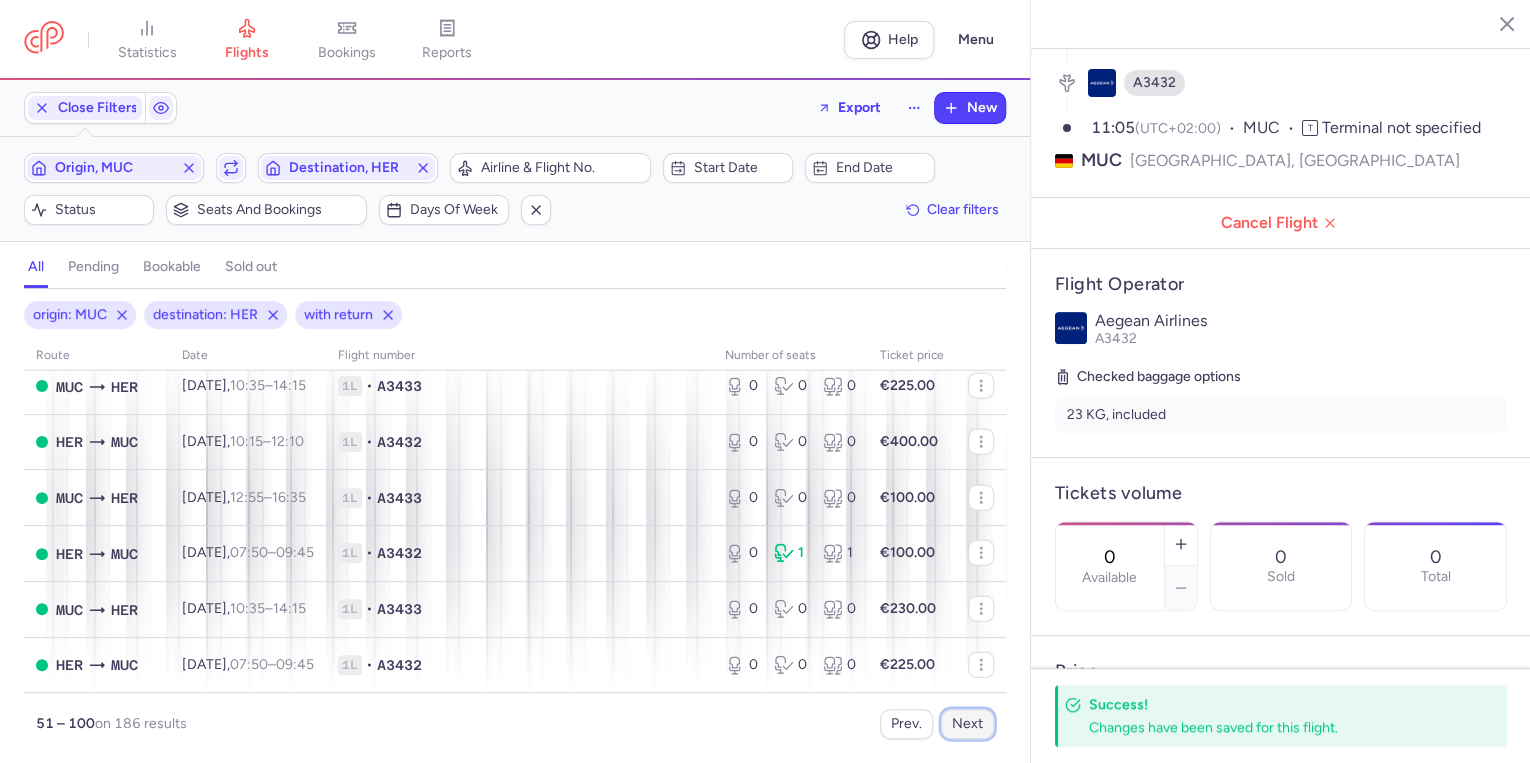 click on "Next" at bounding box center (967, 724) 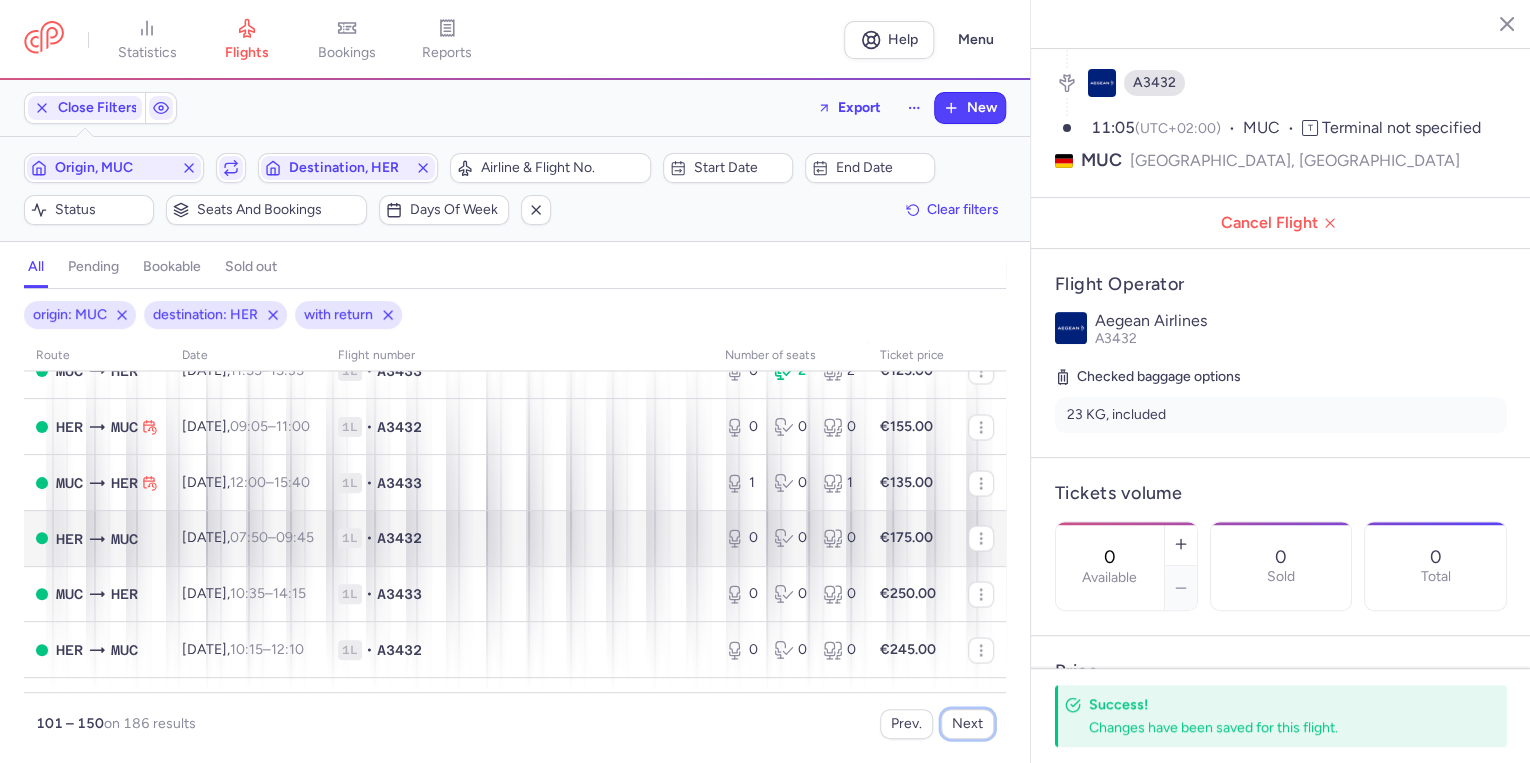scroll, scrollTop: 1840, scrollLeft: 0, axis: vertical 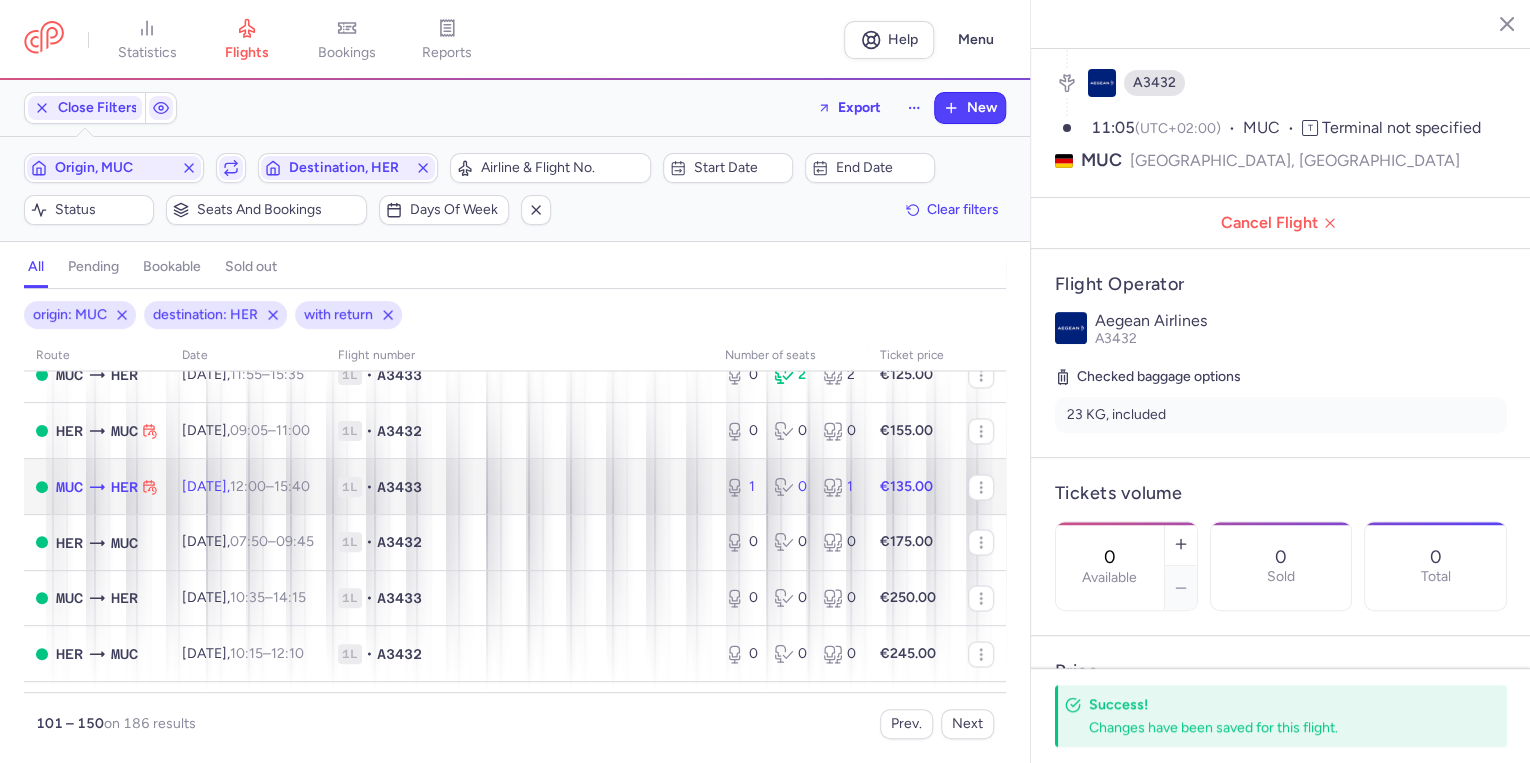 click on "[DATE]  12:00  –  15:40  +0" 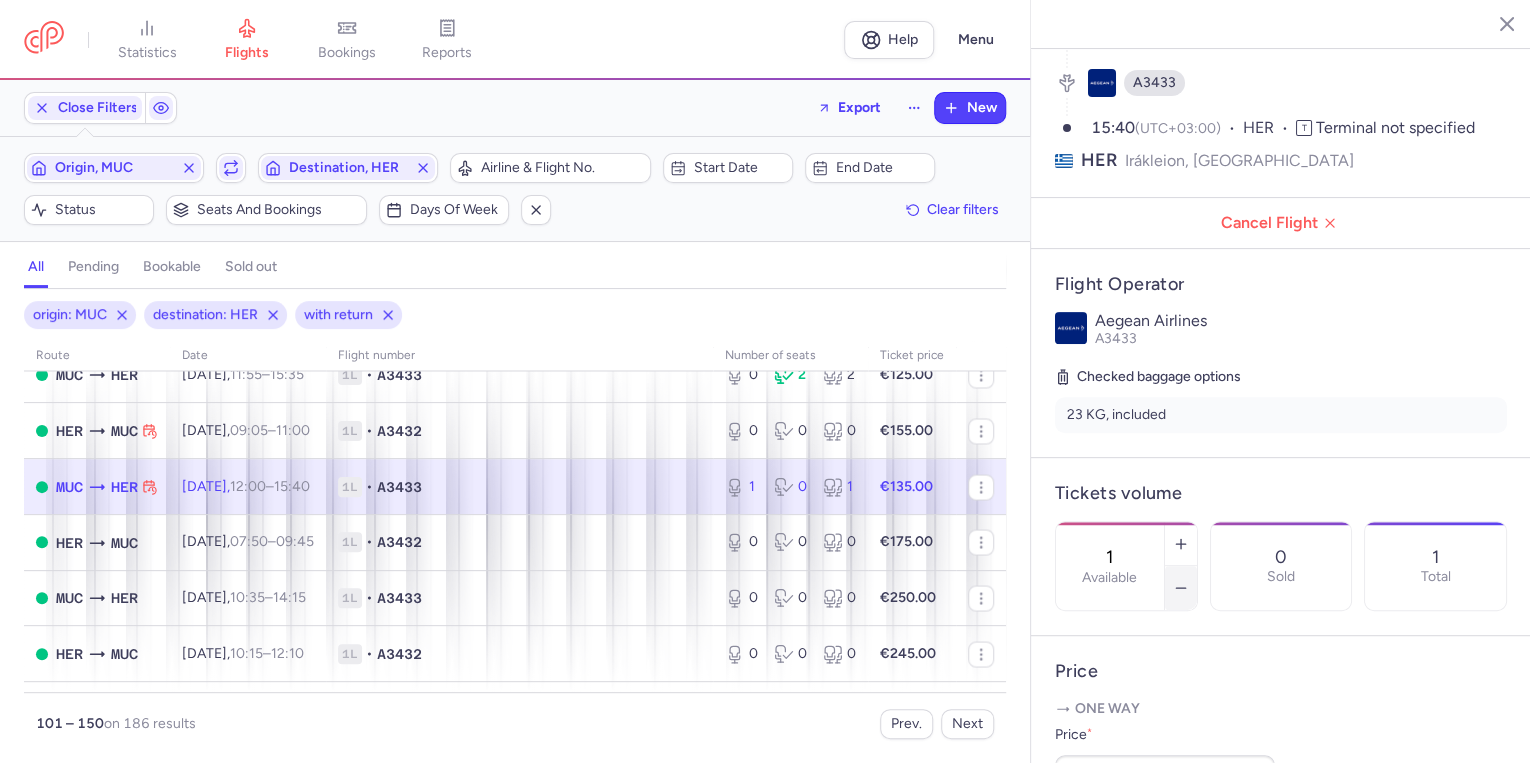 click 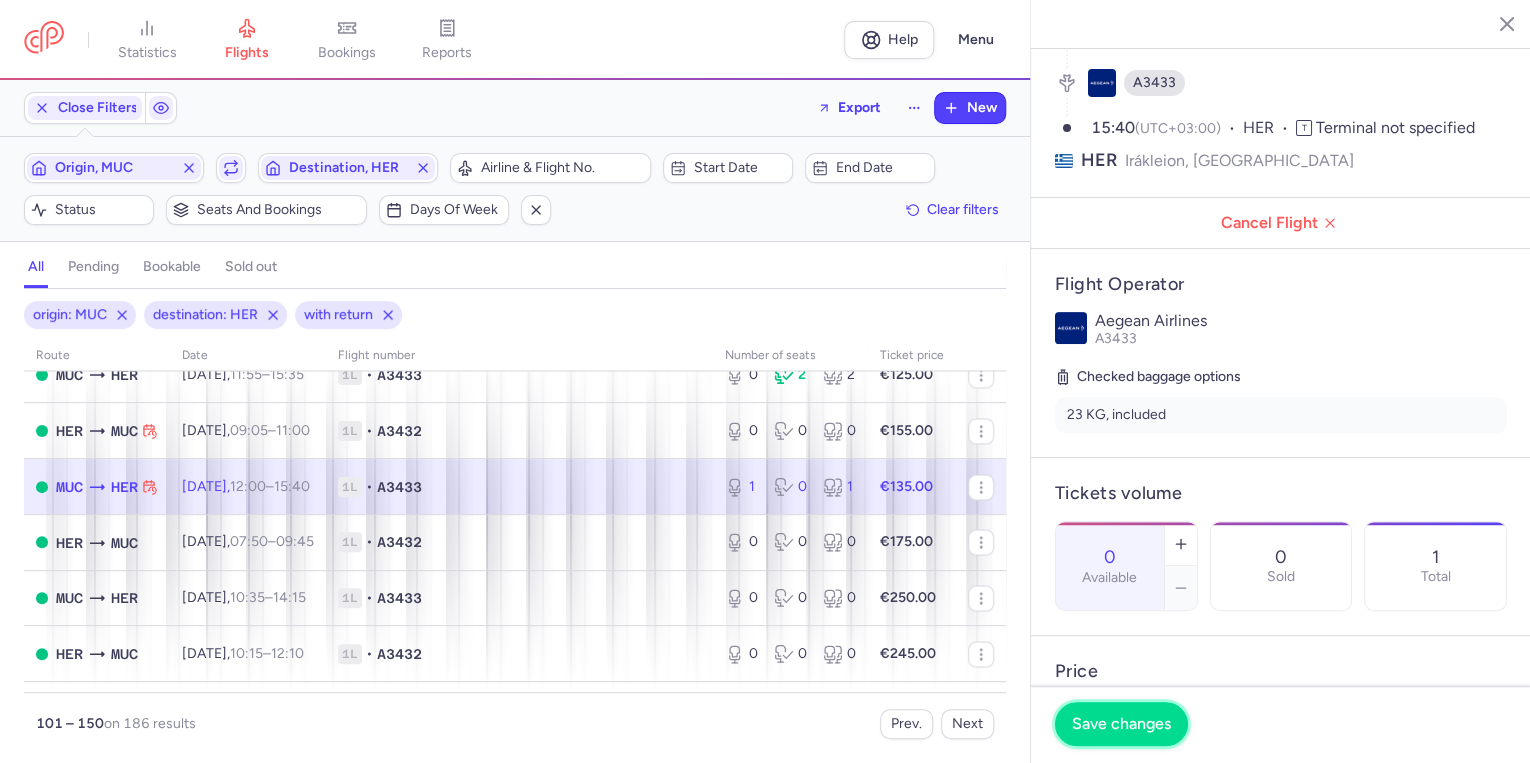 click on "Save changes" at bounding box center [1121, 724] 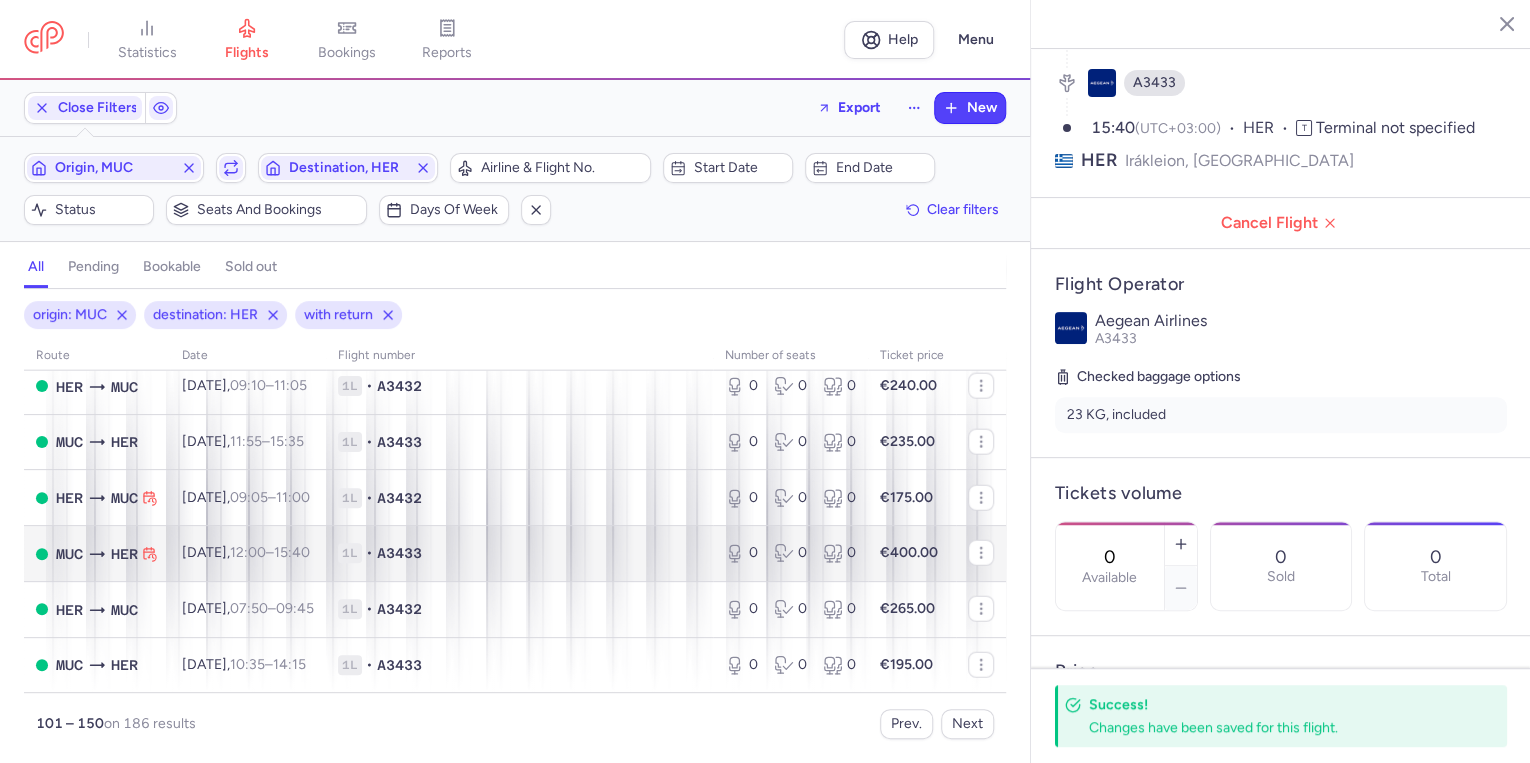 scroll, scrollTop: 2593, scrollLeft: 0, axis: vertical 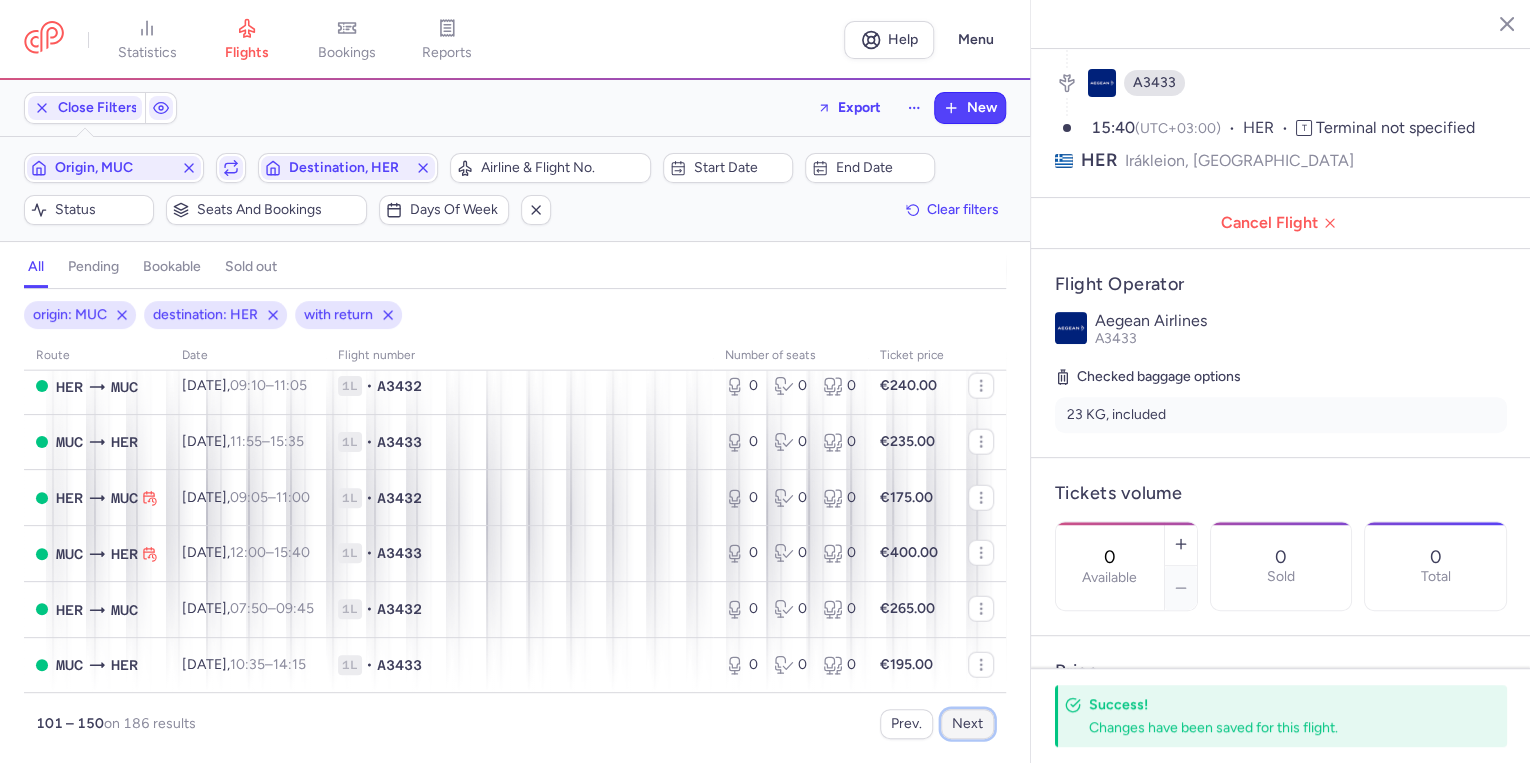 click on "Next" at bounding box center [967, 724] 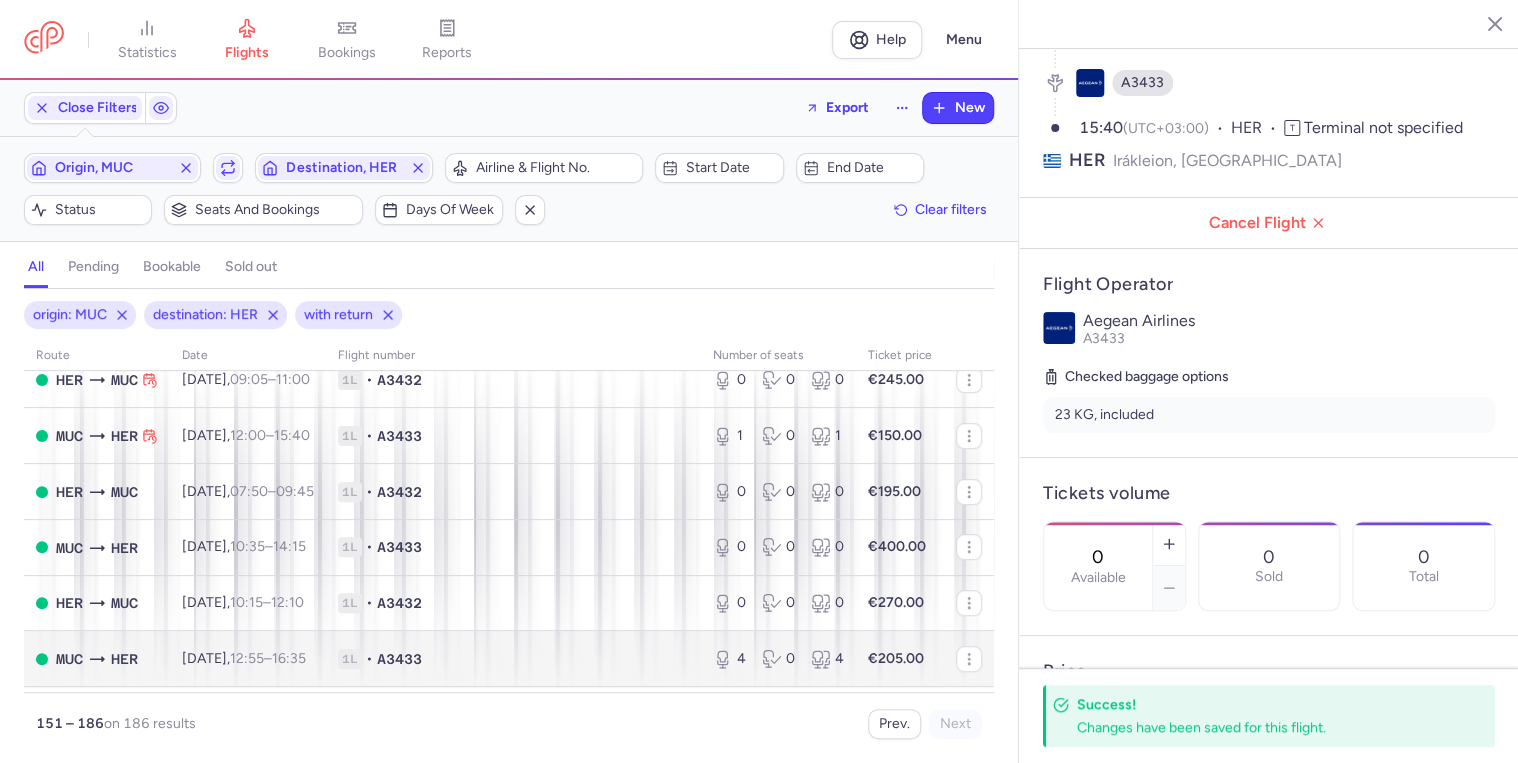 scroll, scrollTop: 400, scrollLeft: 0, axis: vertical 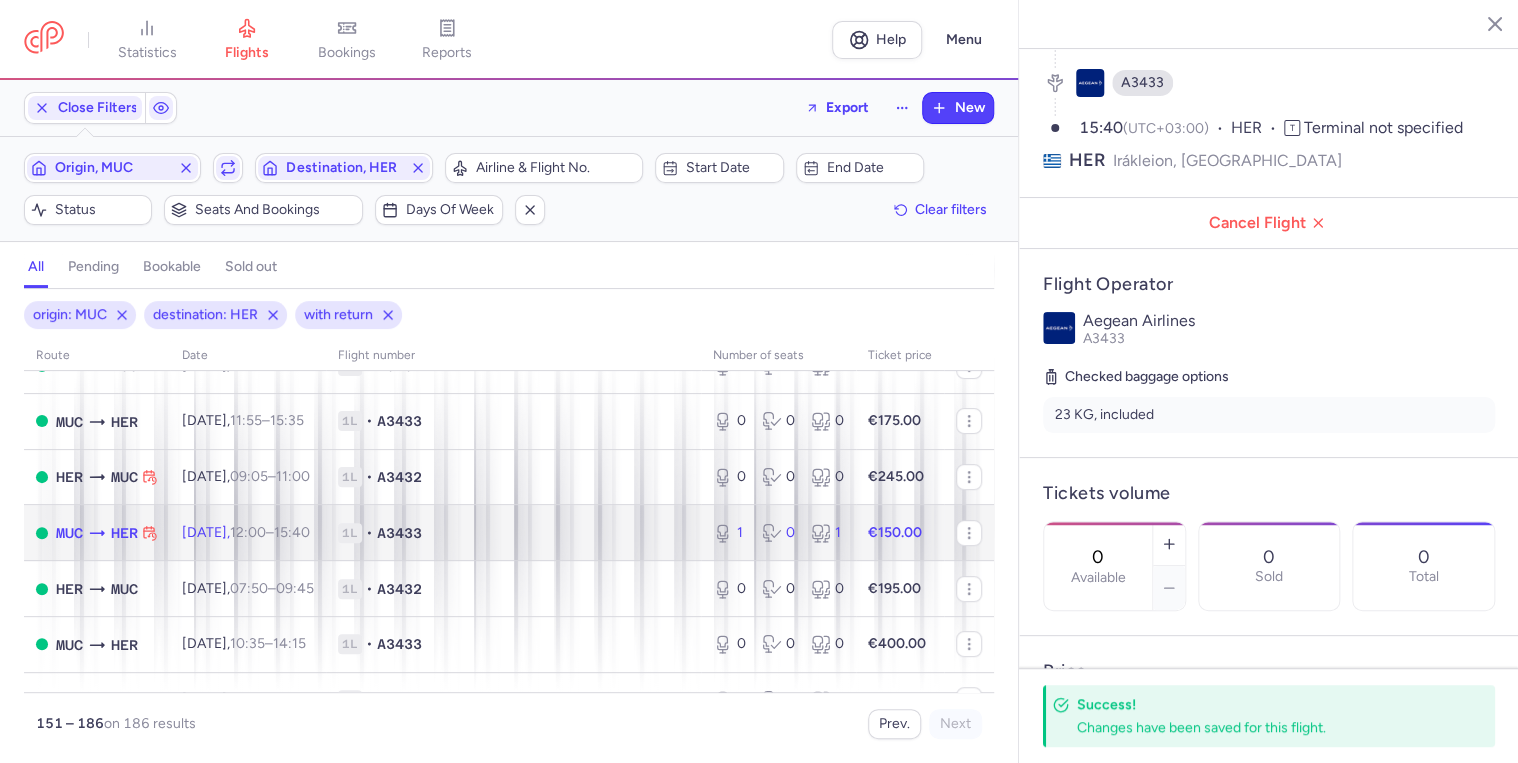 click on "[DATE]  12:00  –  15:40  +0" 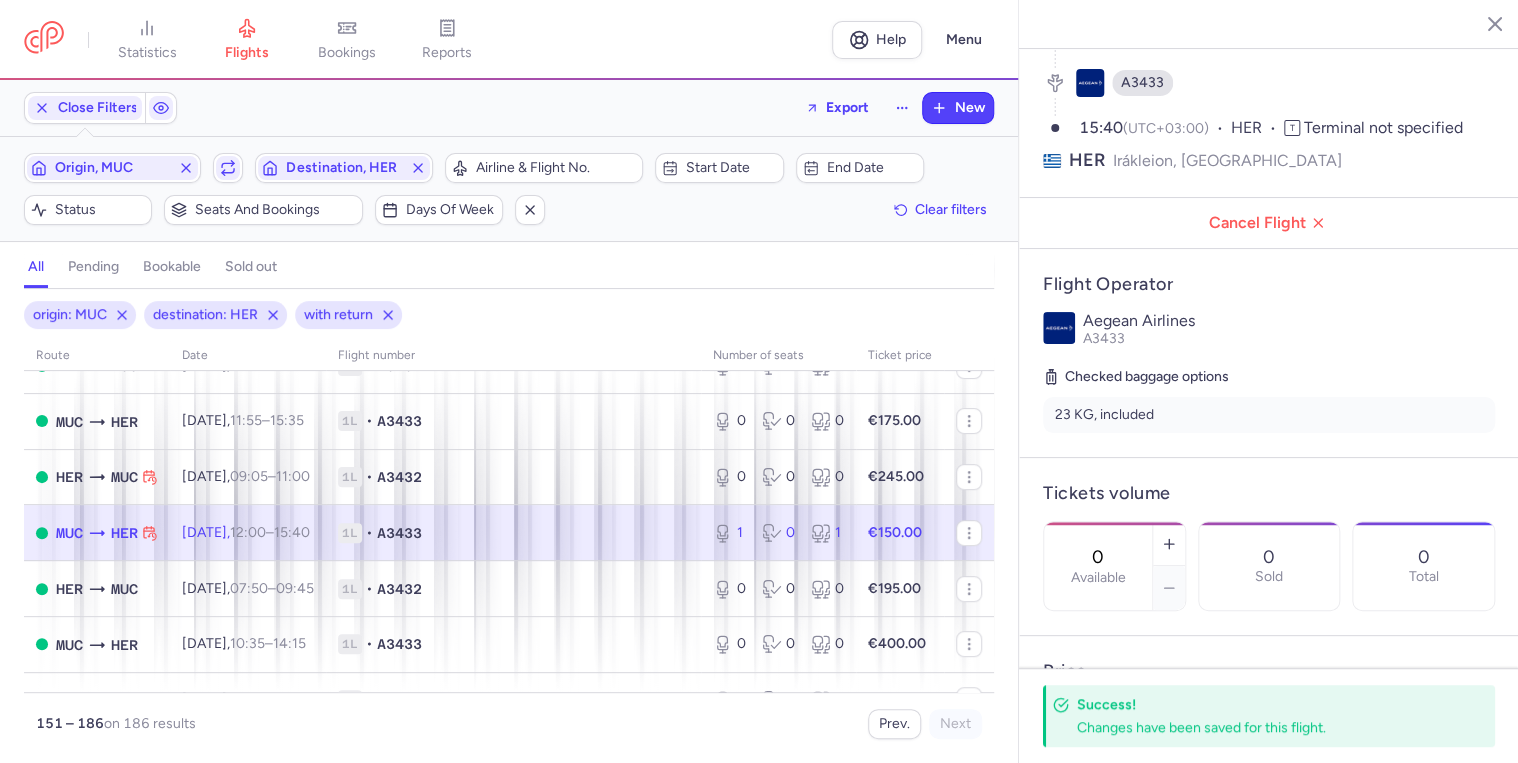 type on "1" 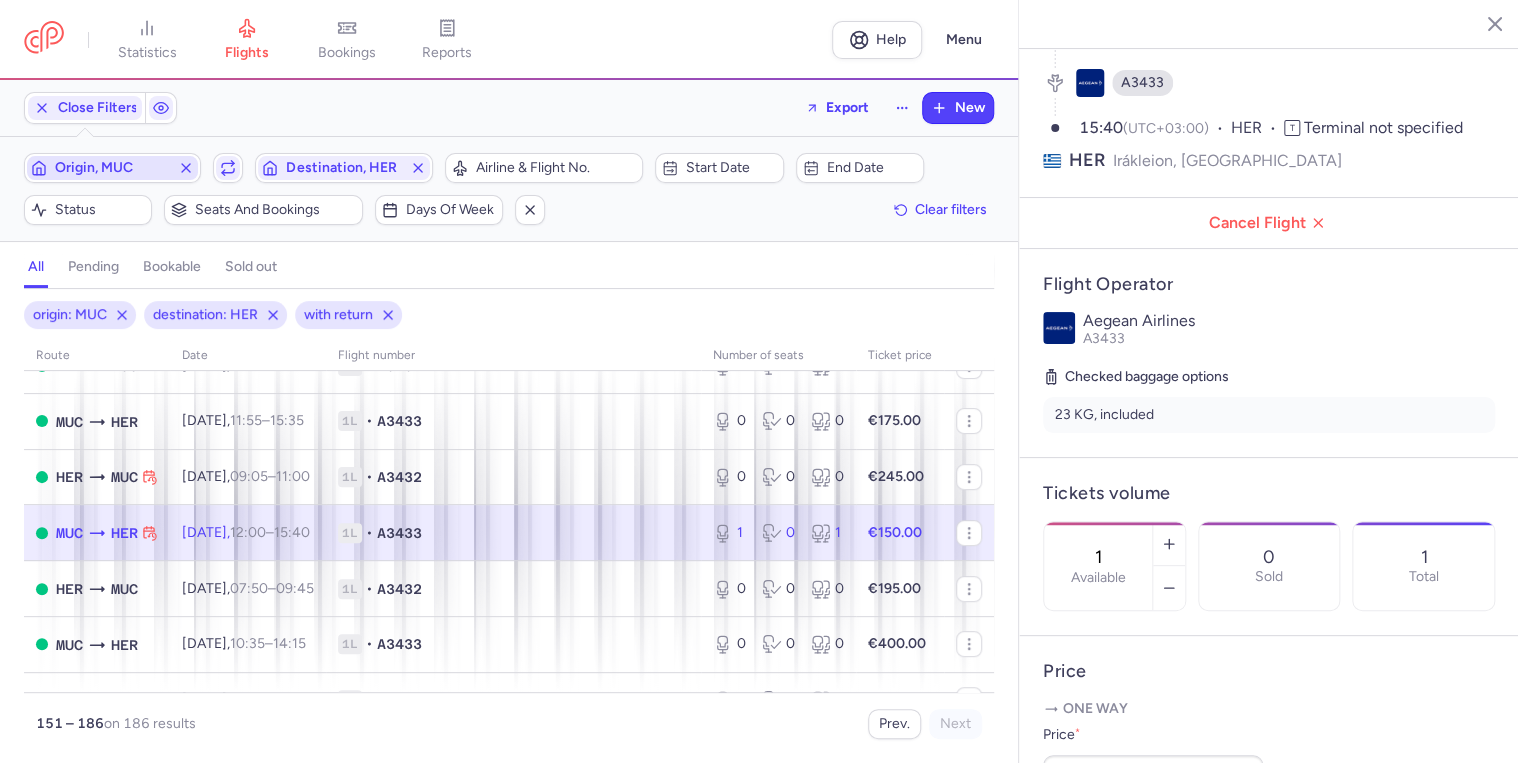 click on "Origin, MUC" at bounding box center (112, 168) 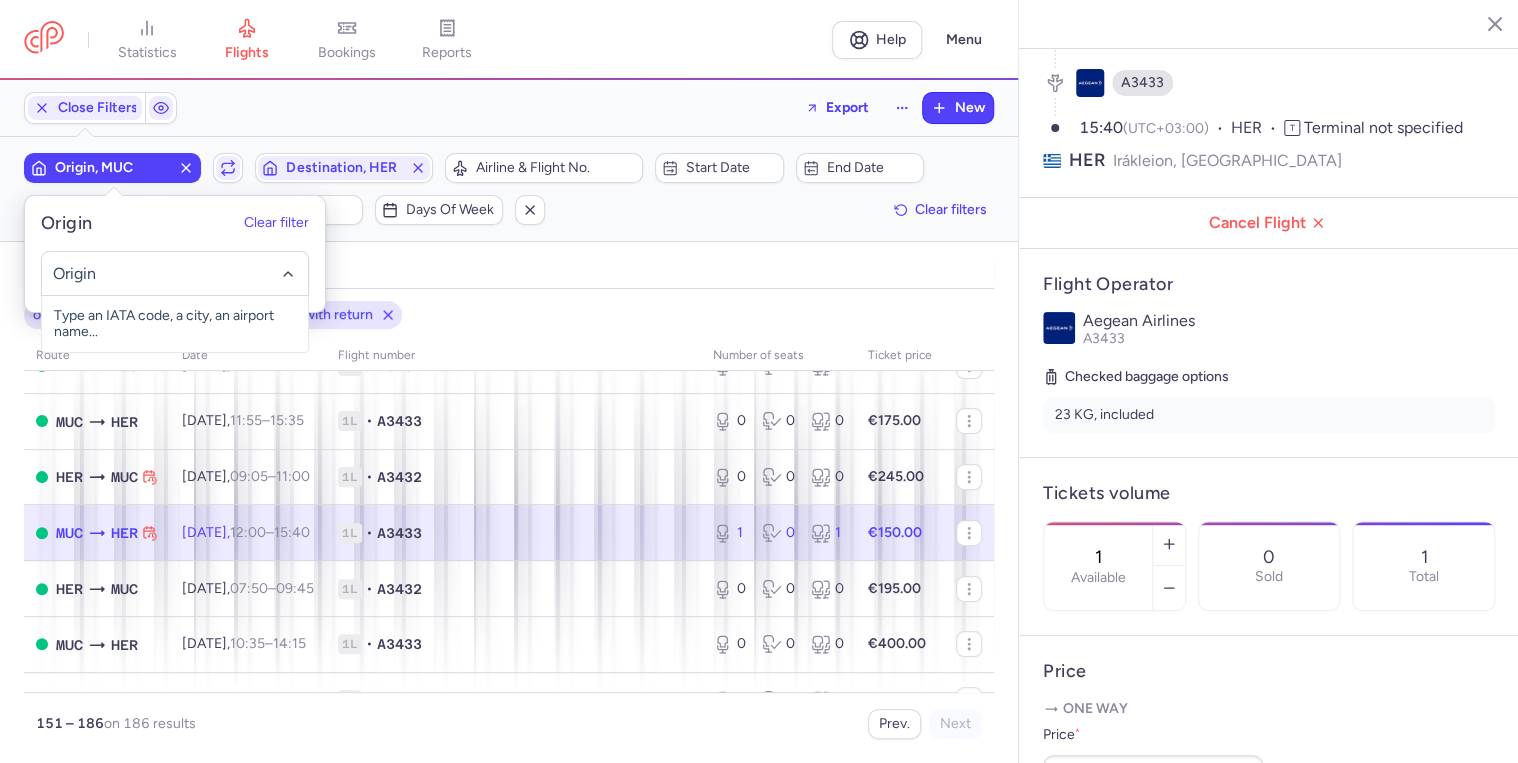 click 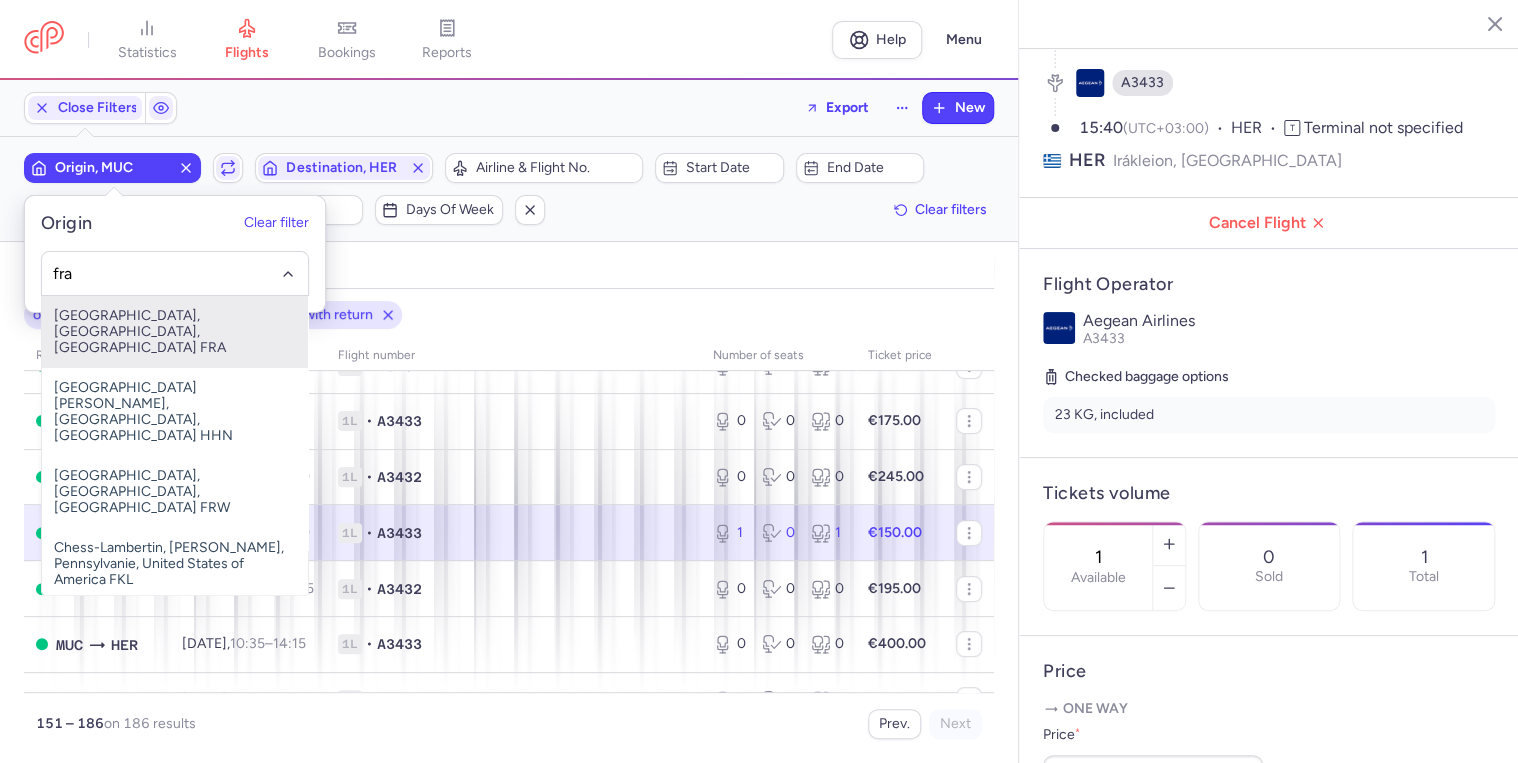 click on "[GEOGRAPHIC_DATA], [GEOGRAPHIC_DATA], [GEOGRAPHIC_DATA] FRA" at bounding box center [175, 332] 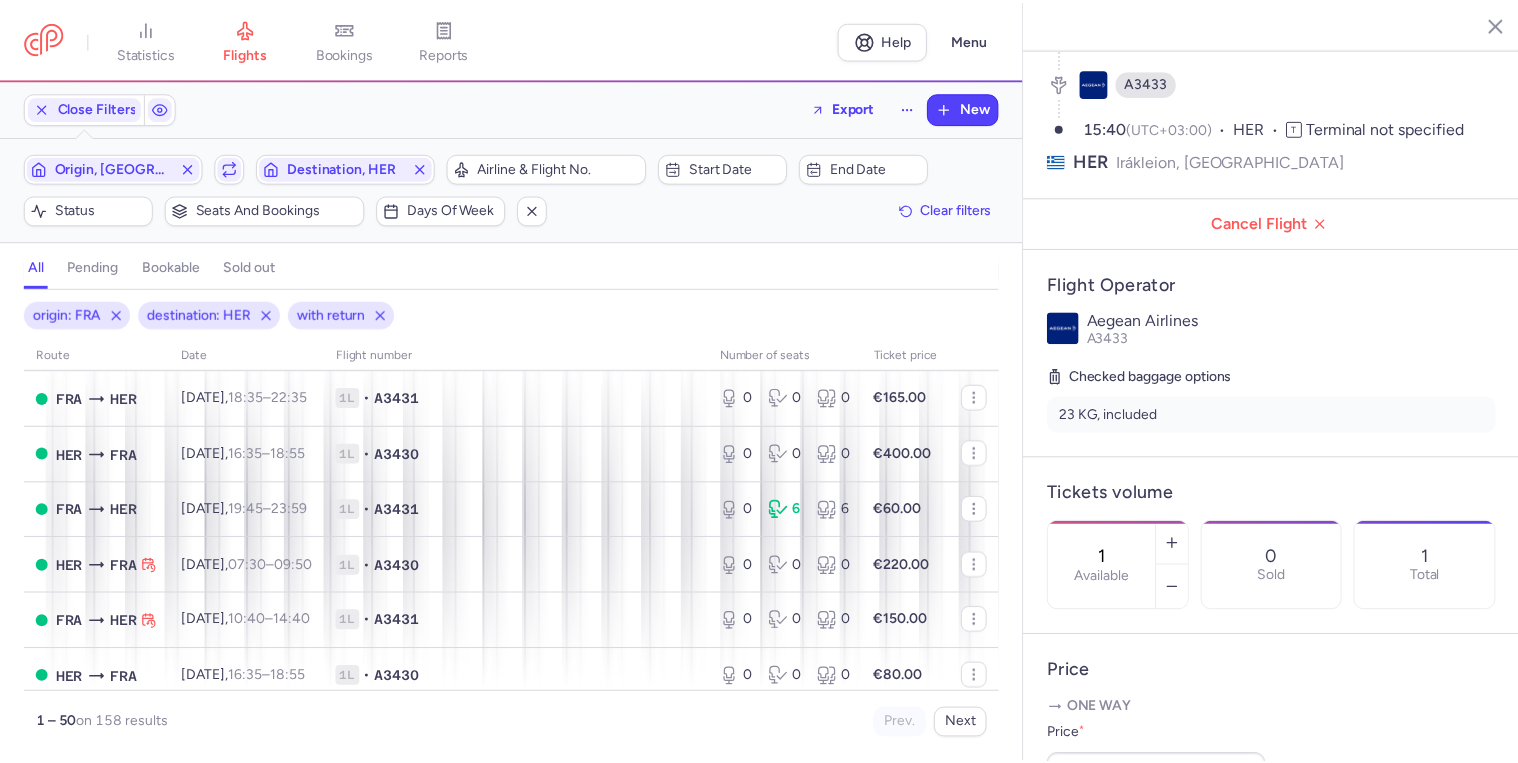 scroll, scrollTop: 2593, scrollLeft: 0, axis: vertical 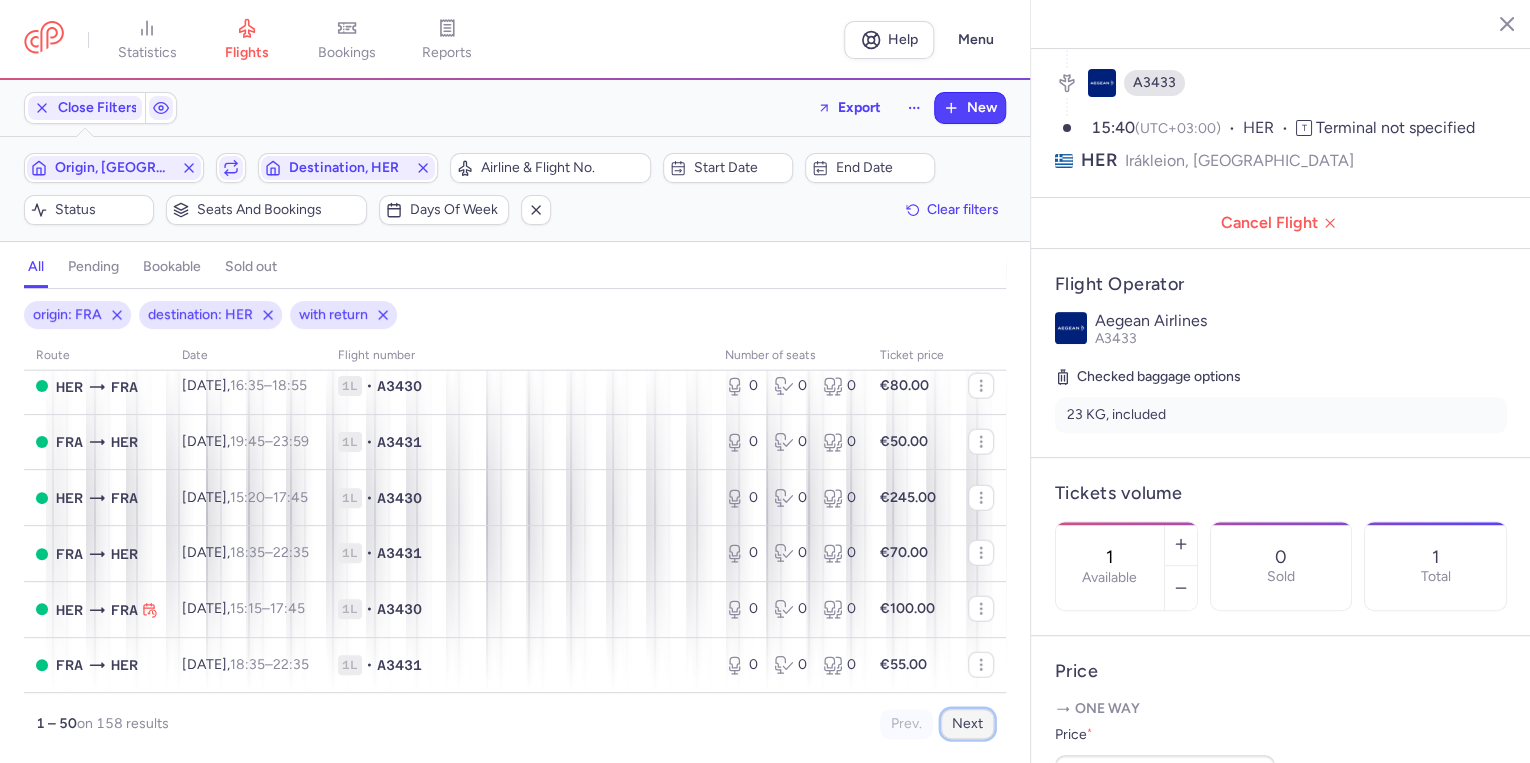 click on "Next" at bounding box center [967, 724] 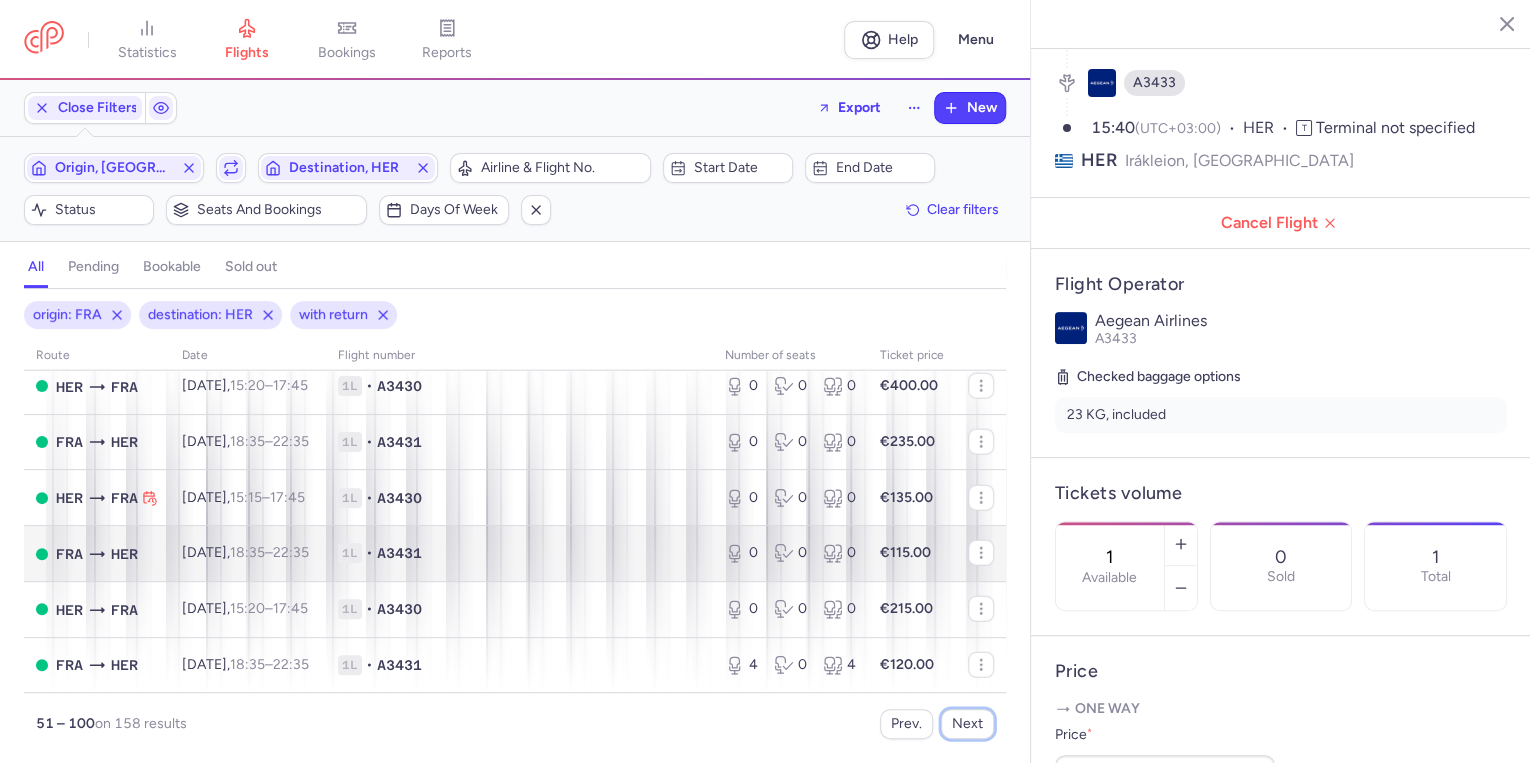 scroll, scrollTop: 2593, scrollLeft: 0, axis: vertical 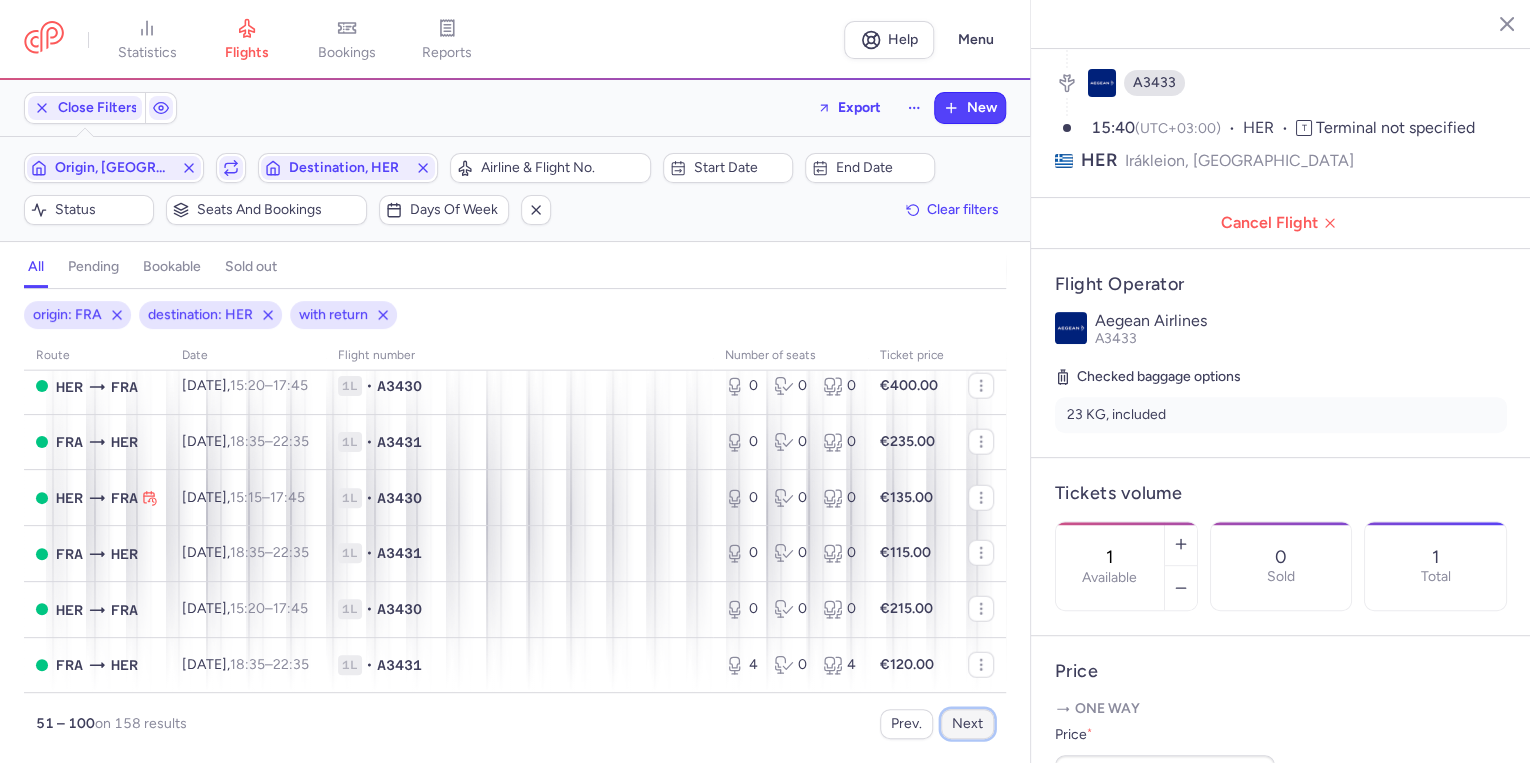 click on "Next" at bounding box center (967, 724) 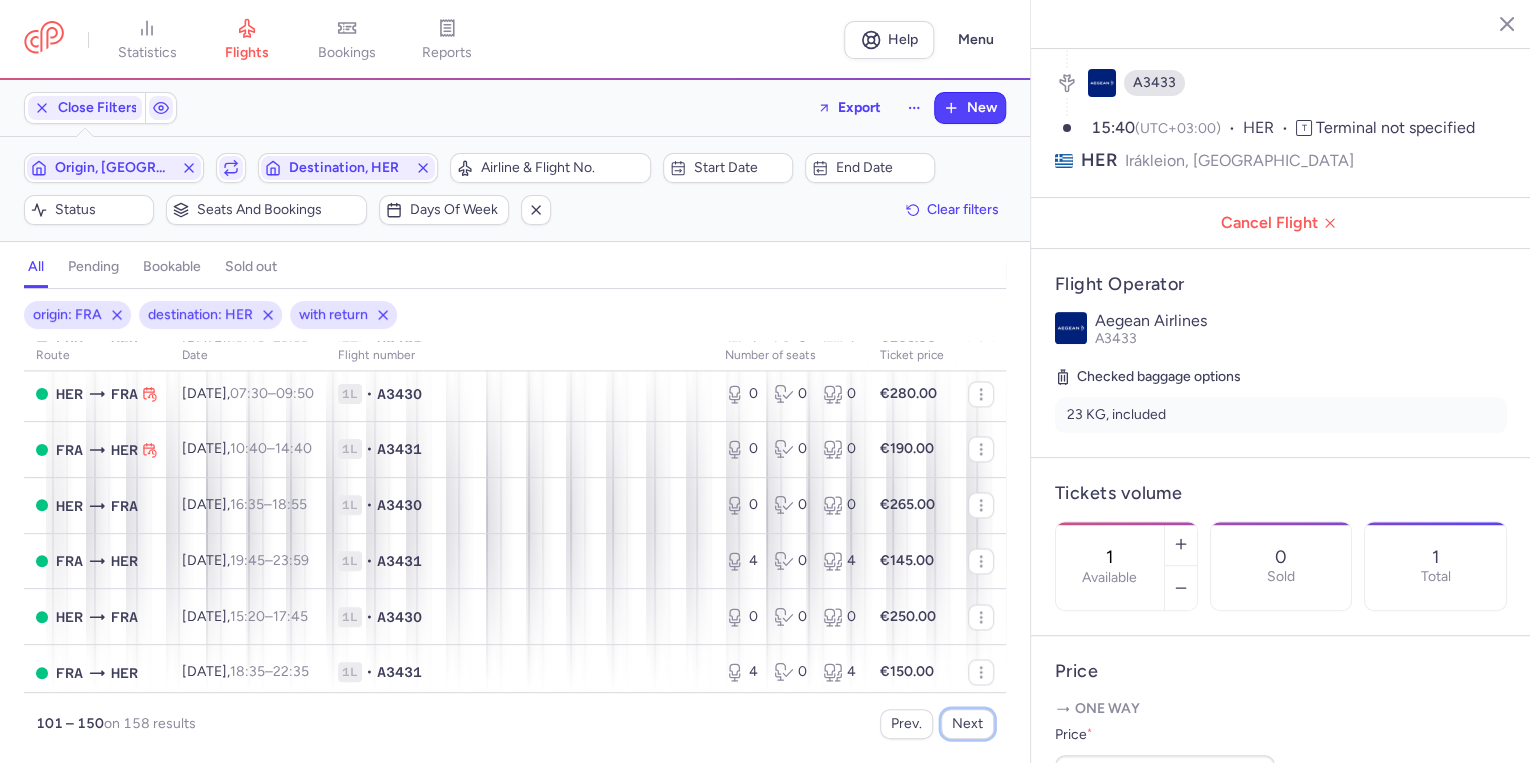 scroll, scrollTop: 1600, scrollLeft: 0, axis: vertical 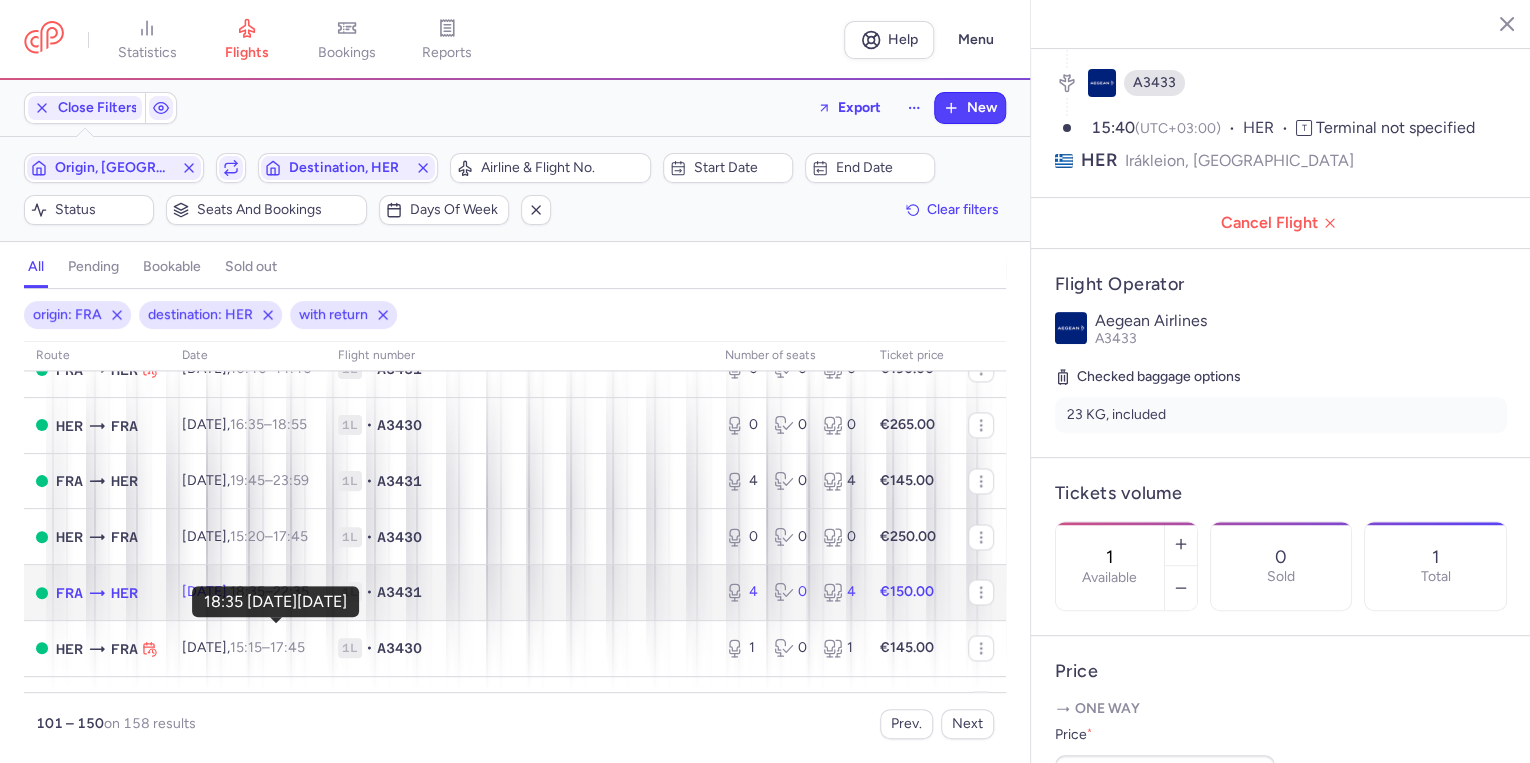 click on "18:35" at bounding box center (247, 591) 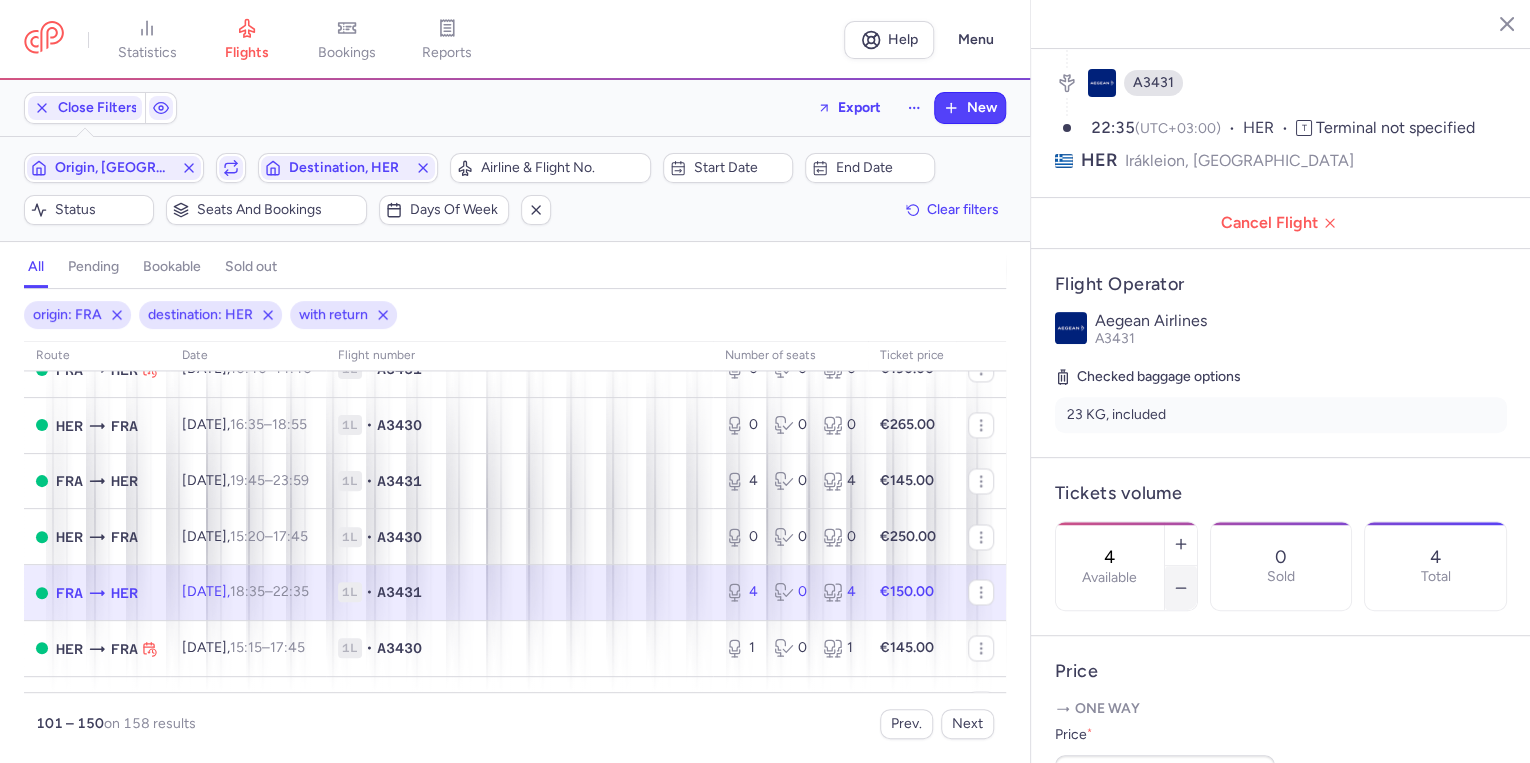 click 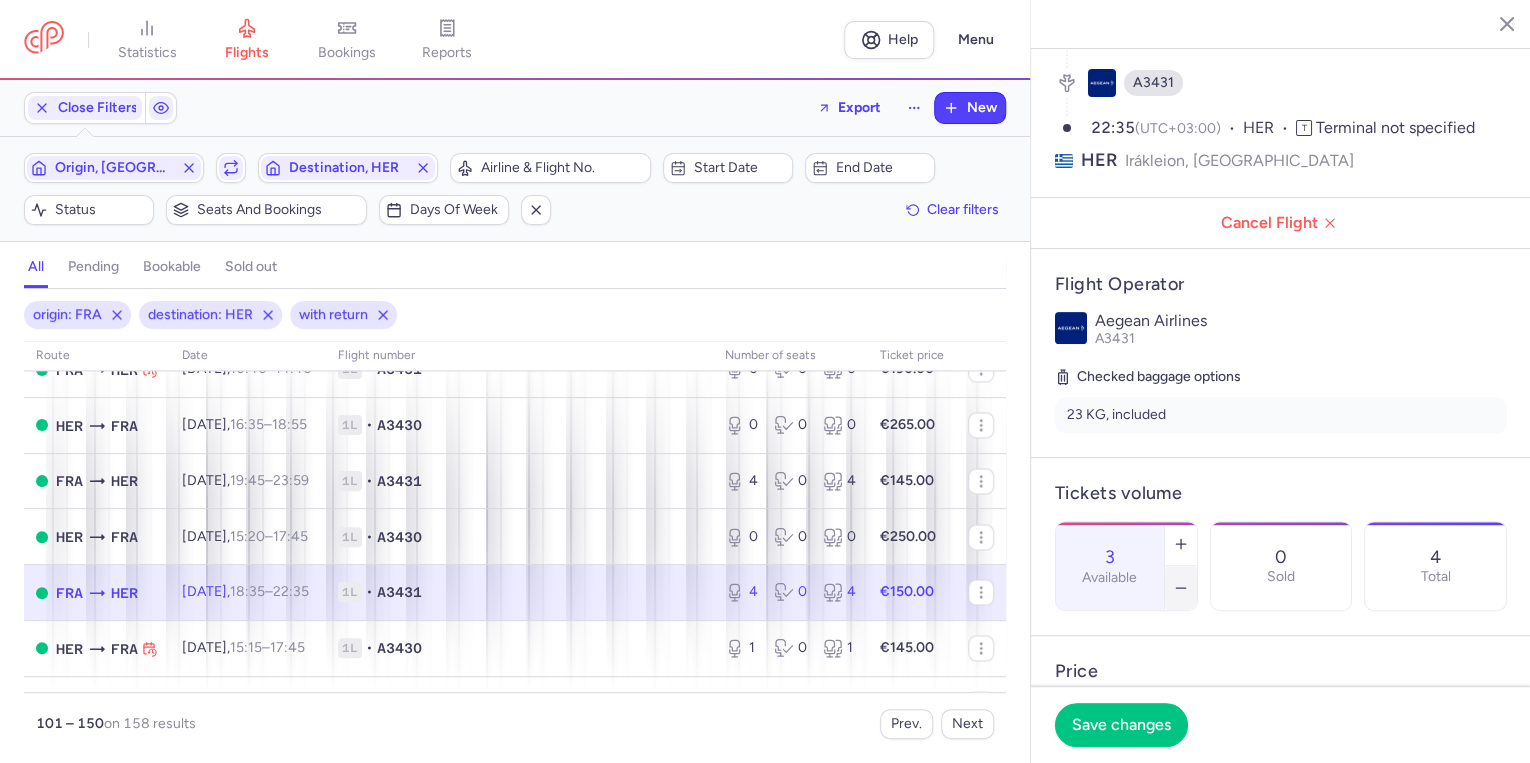 click 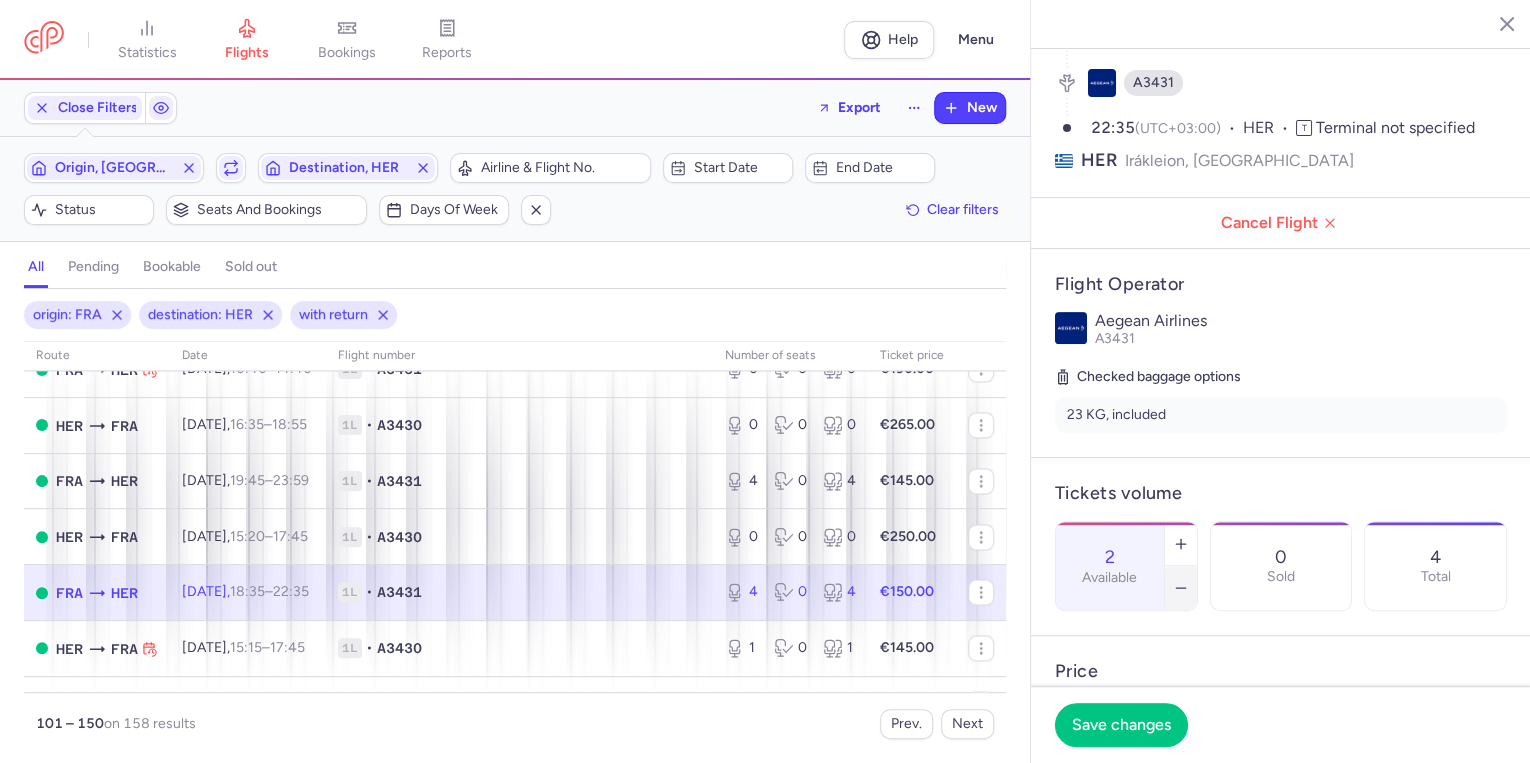 click 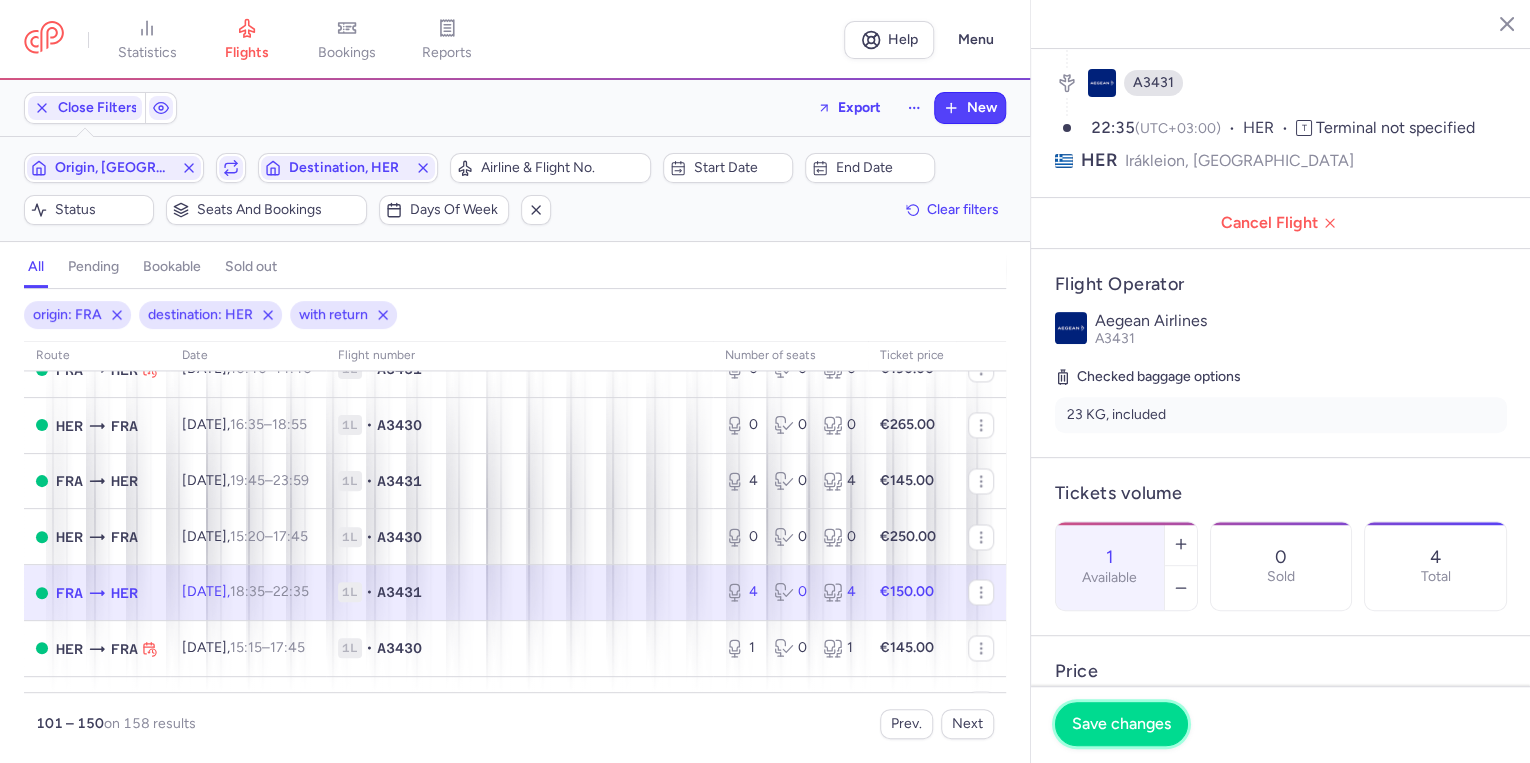 click on "Save changes" at bounding box center [1121, 724] 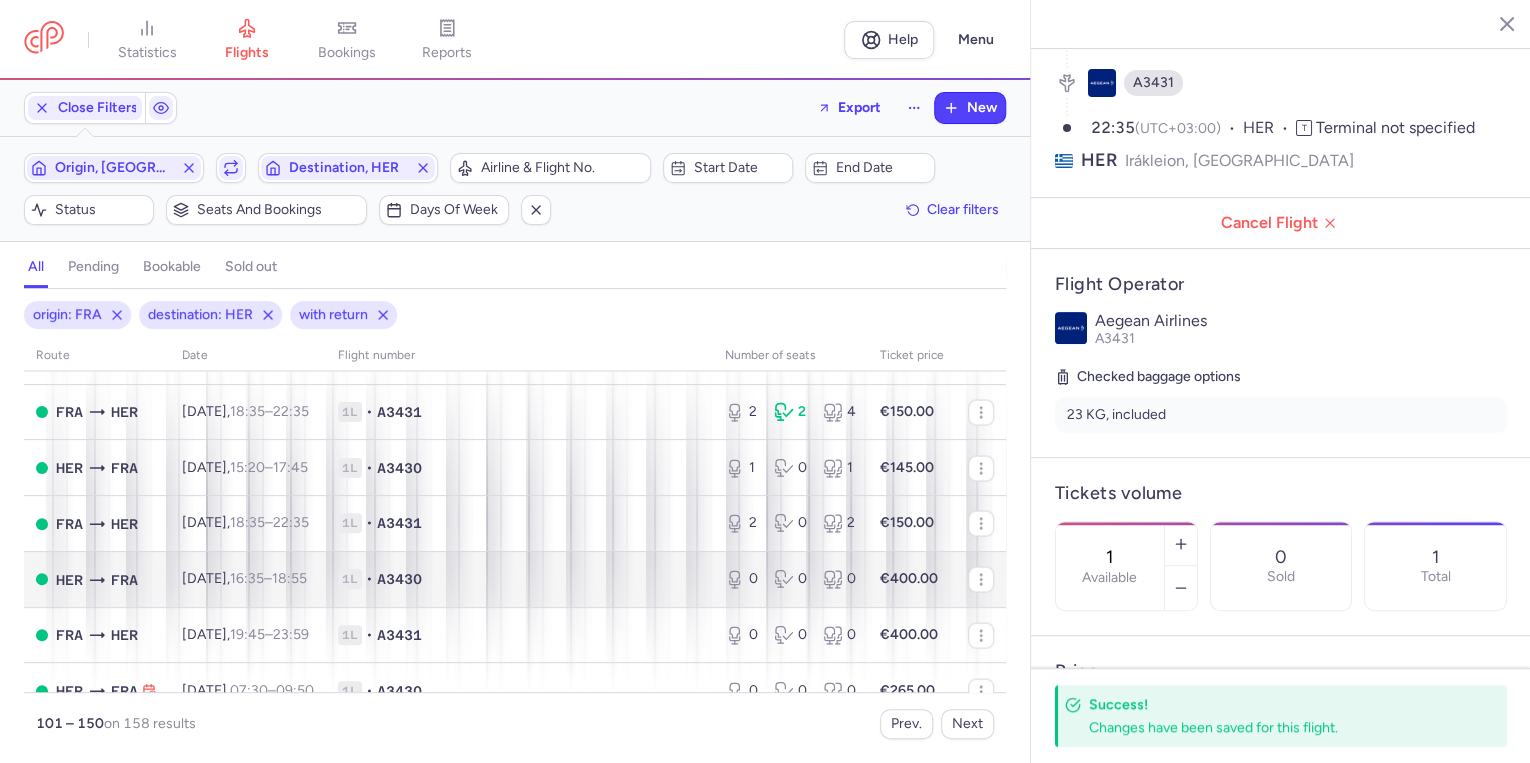 scroll, scrollTop: 1680, scrollLeft: 0, axis: vertical 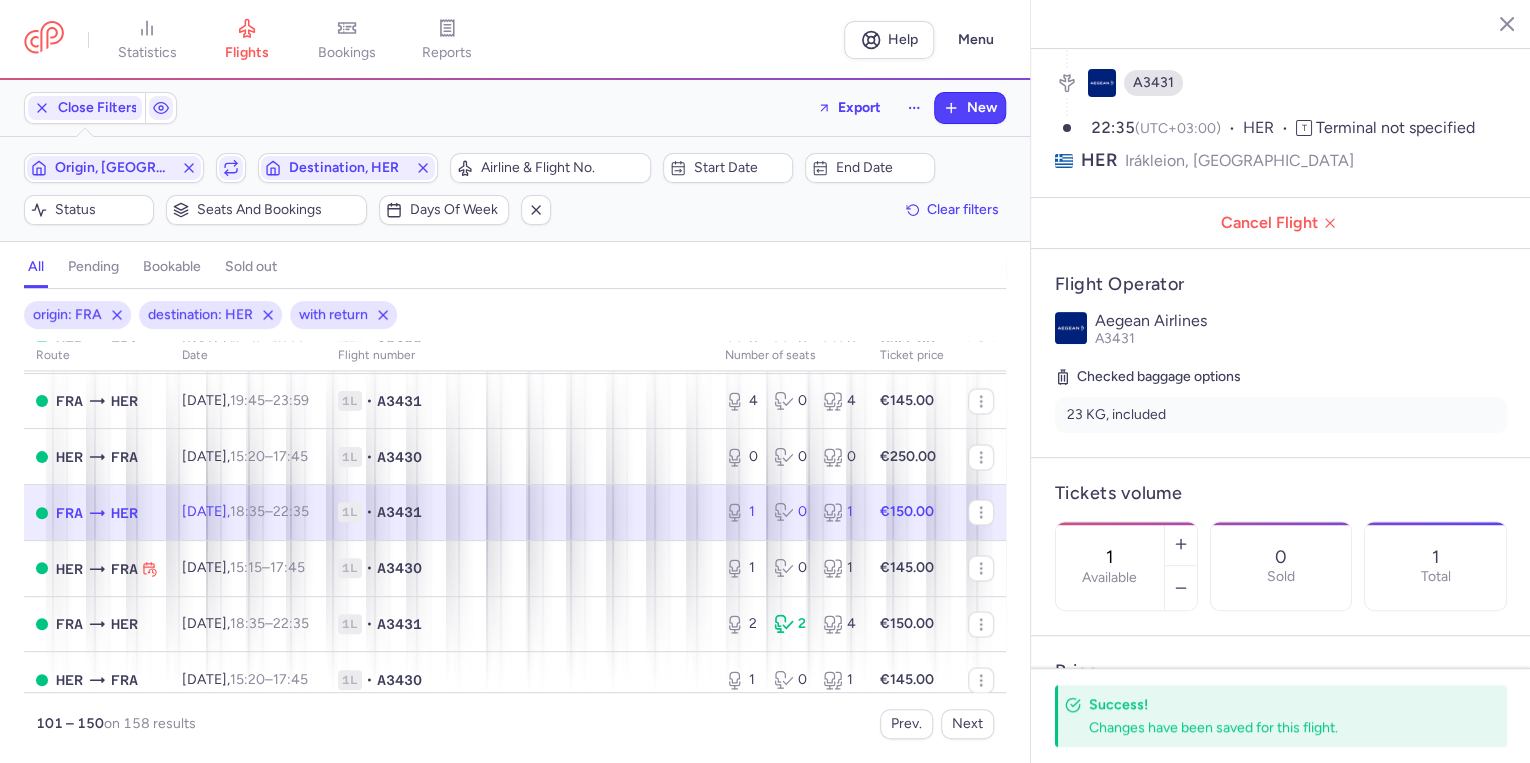 click on "1L • A3431" 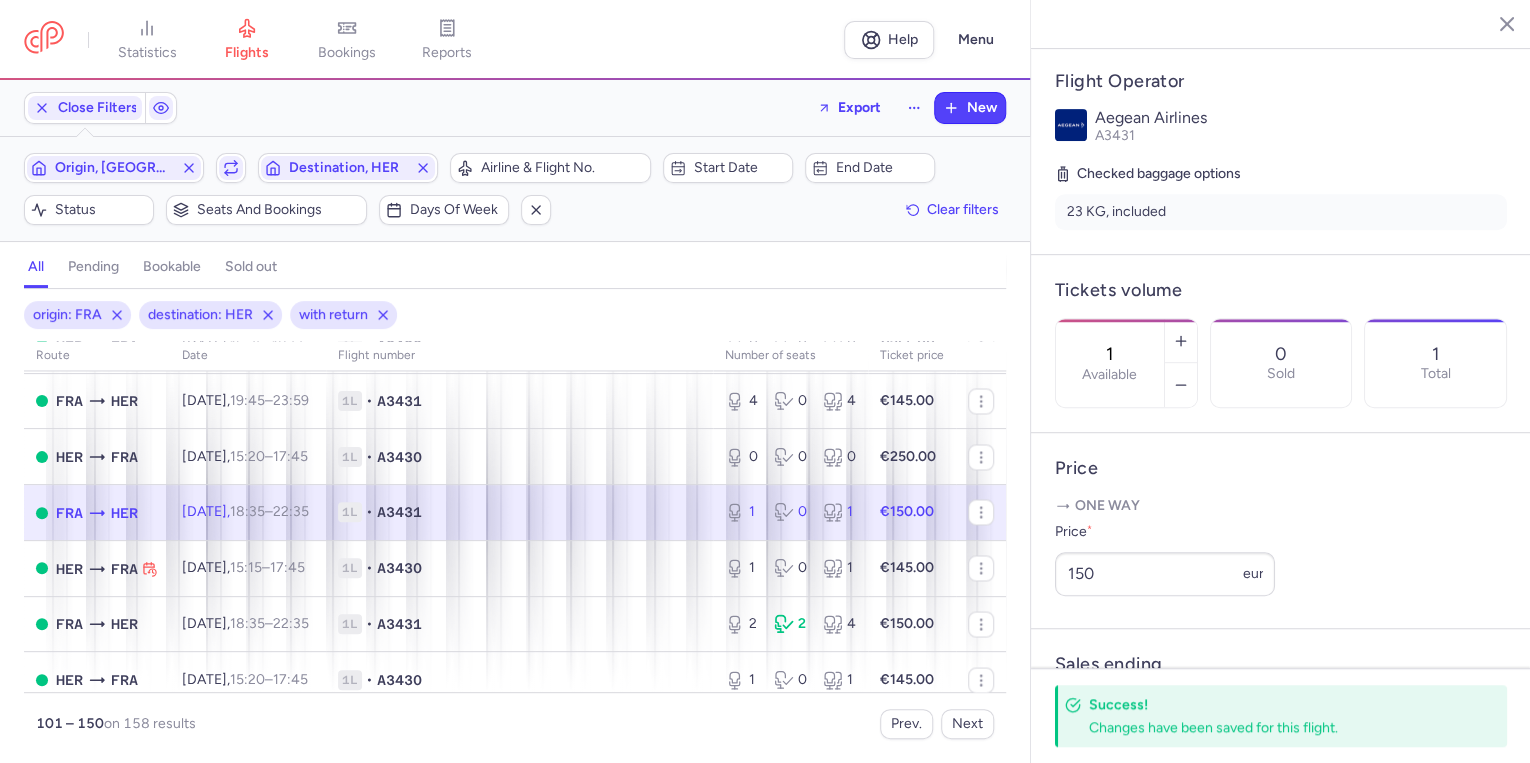 scroll, scrollTop: 400, scrollLeft: 0, axis: vertical 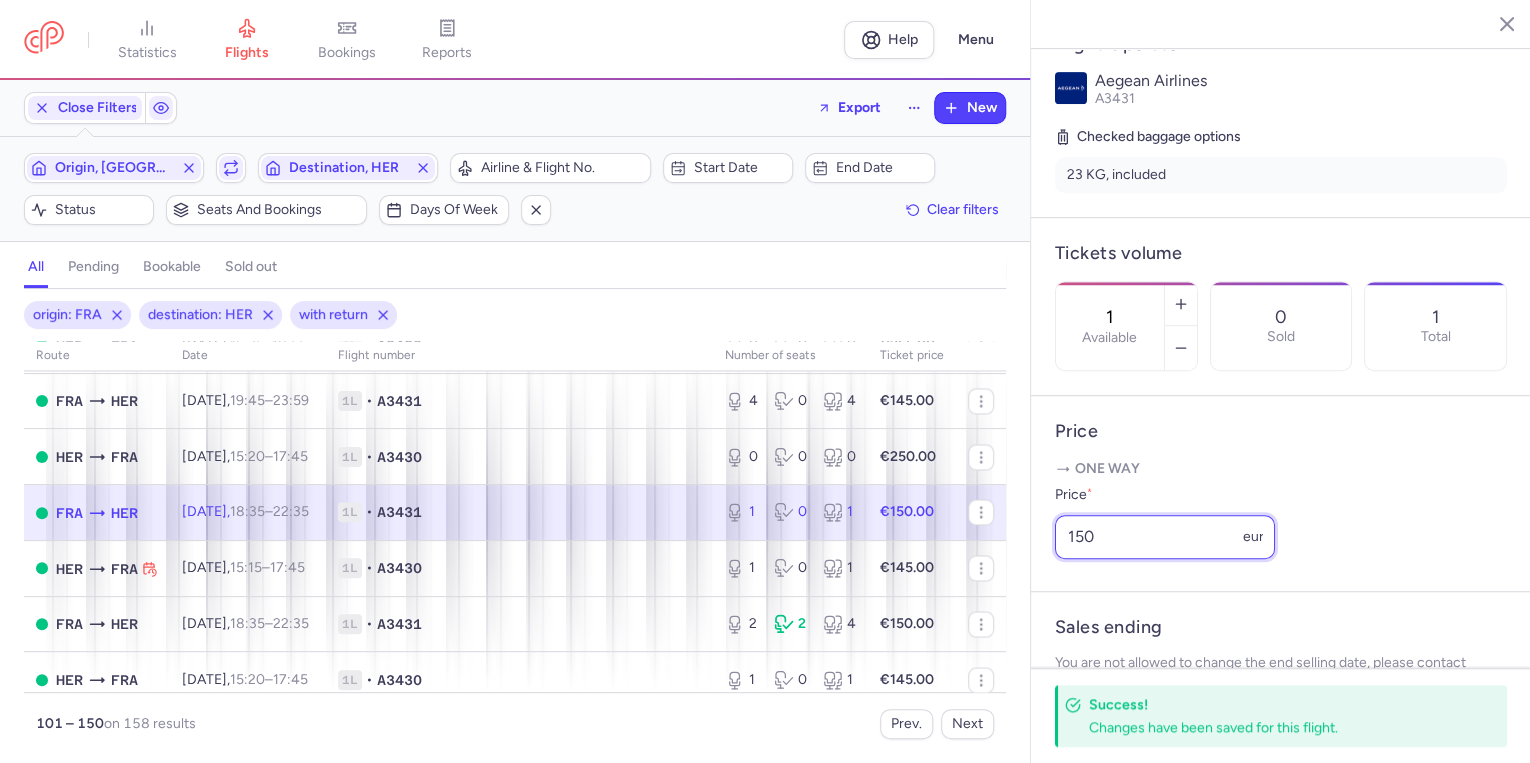 click on "150" at bounding box center (1165, 537) 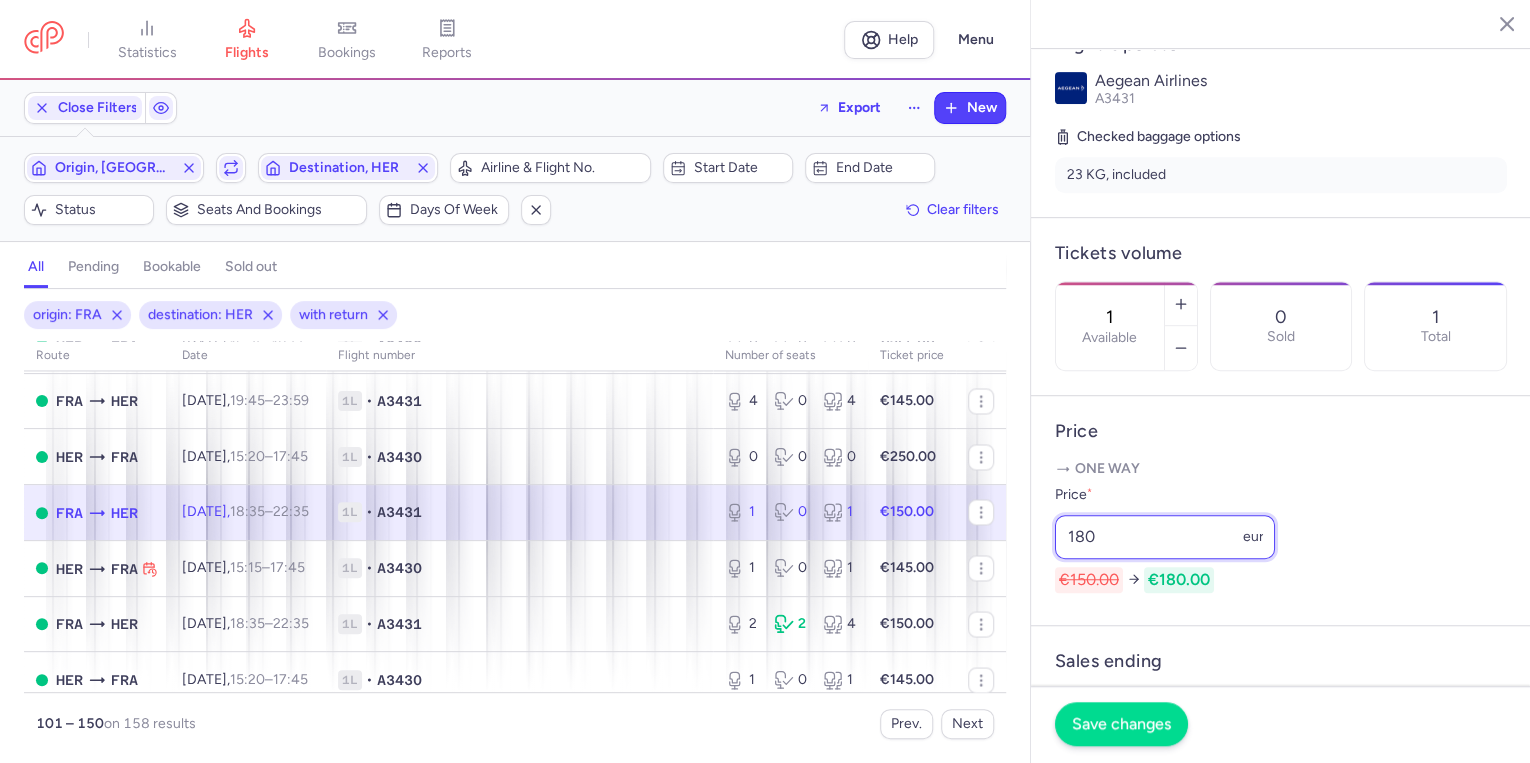 type on "180" 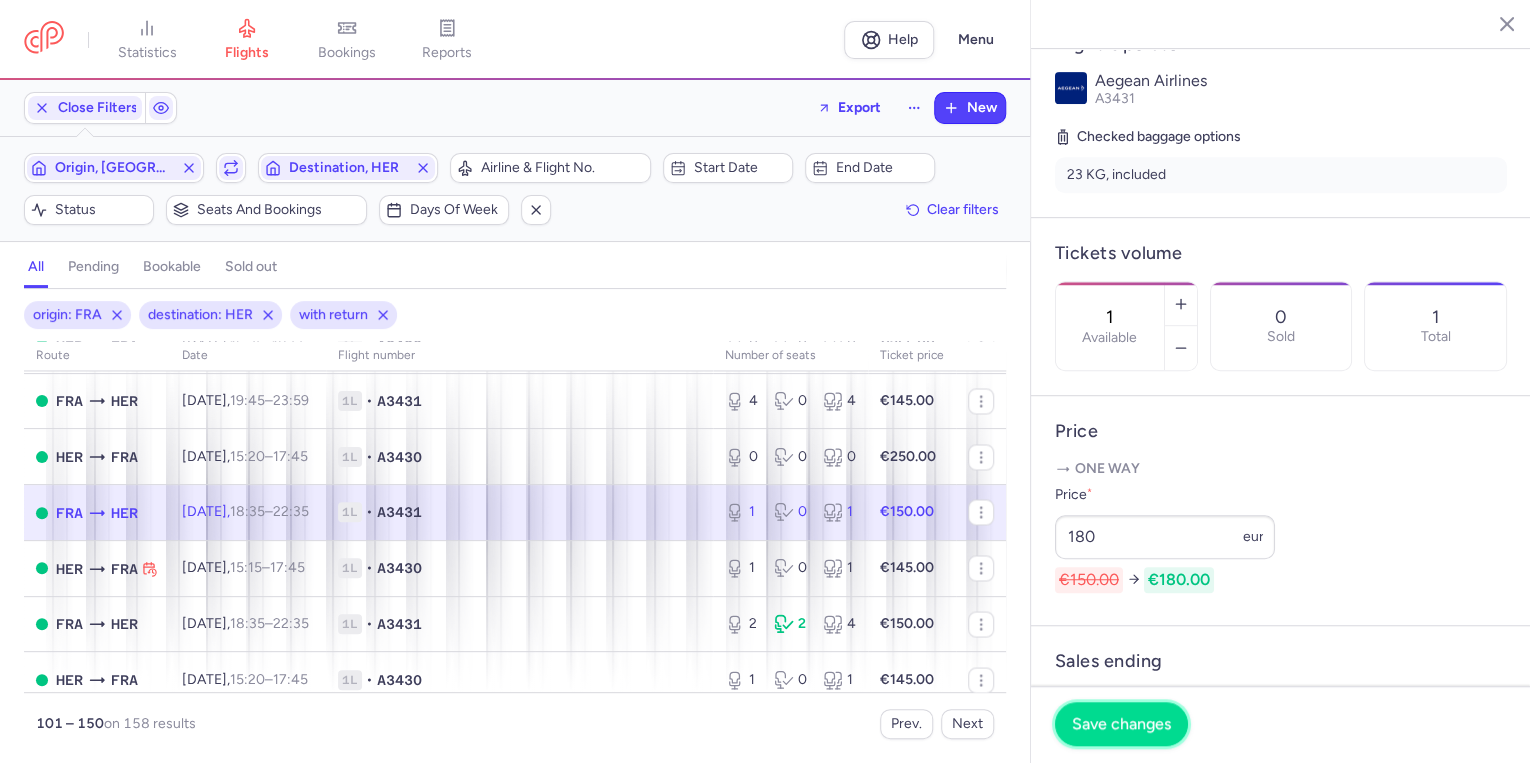 click on "Save changes" at bounding box center (1121, 724) 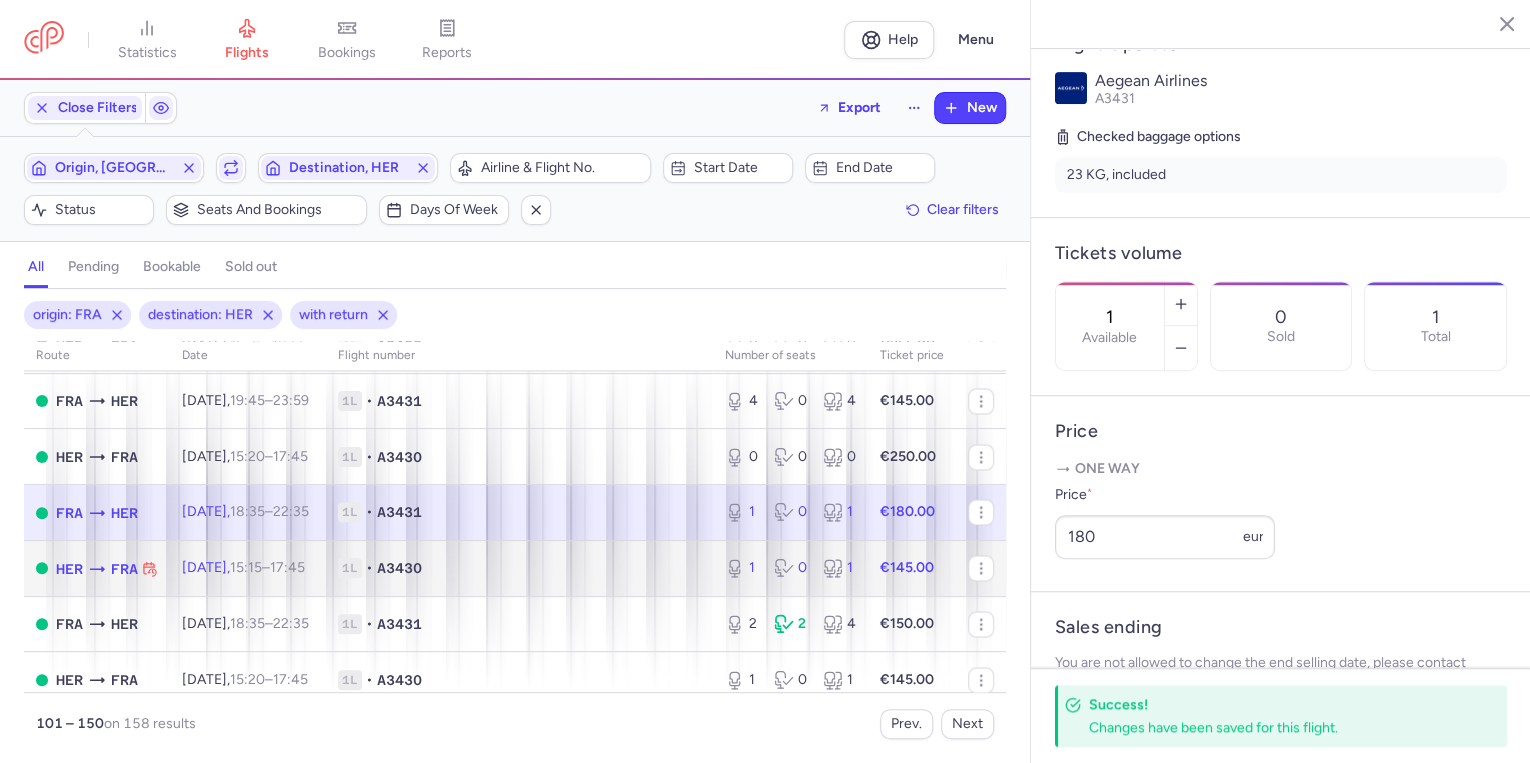 click on "[DATE]  15:15  –  17:45  +0" 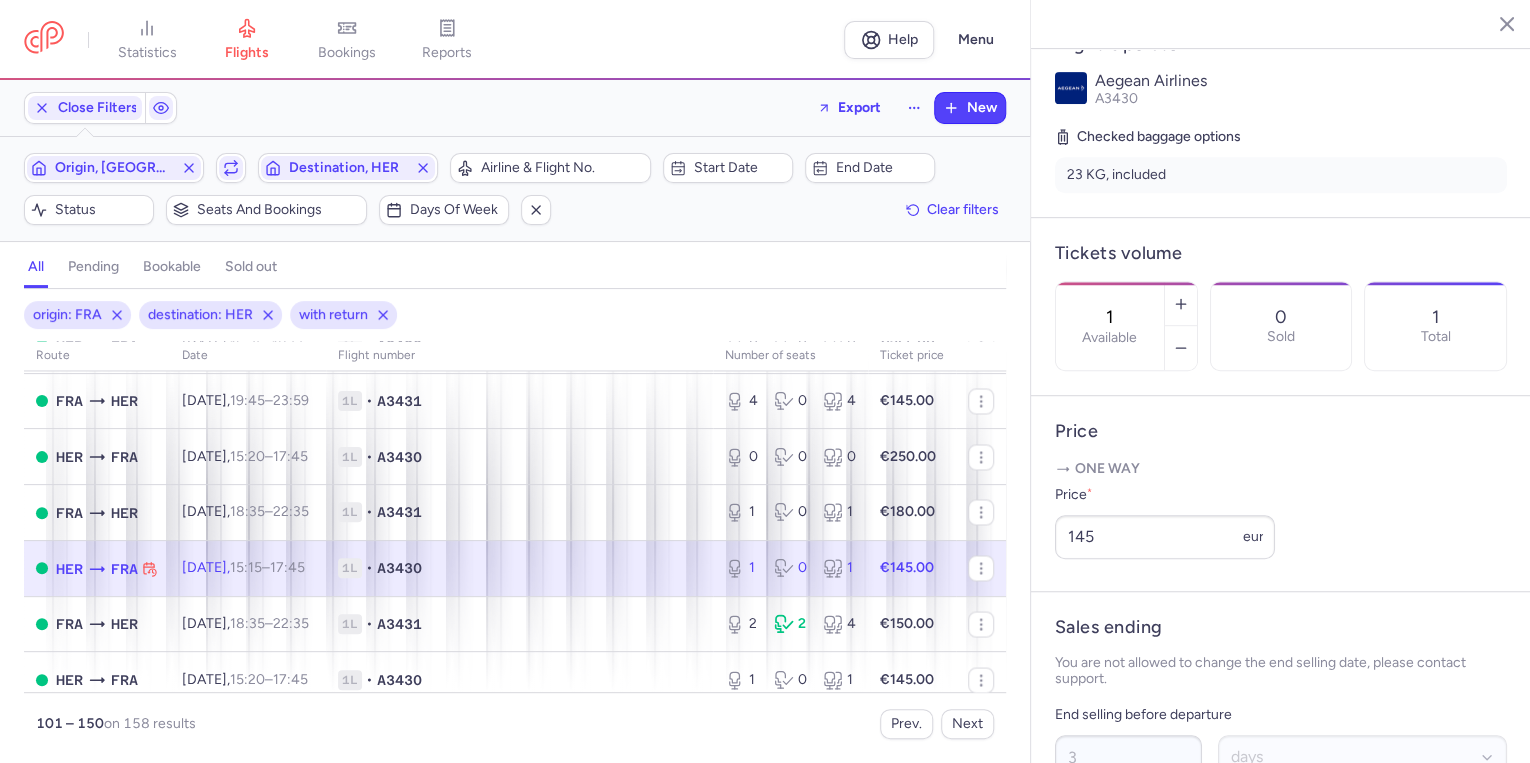 click on "1L • A3430" 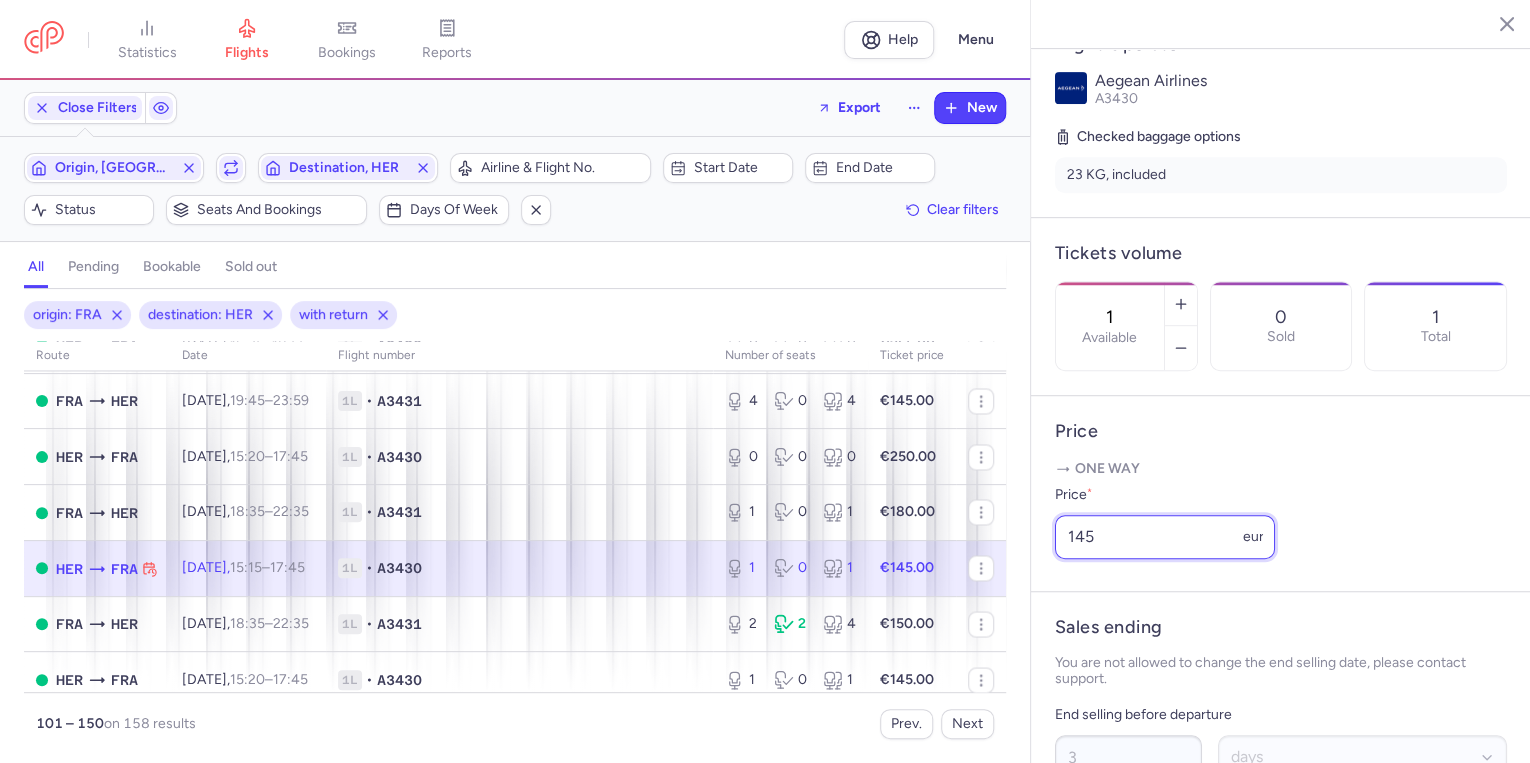 click on "145" at bounding box center [1165, 537] 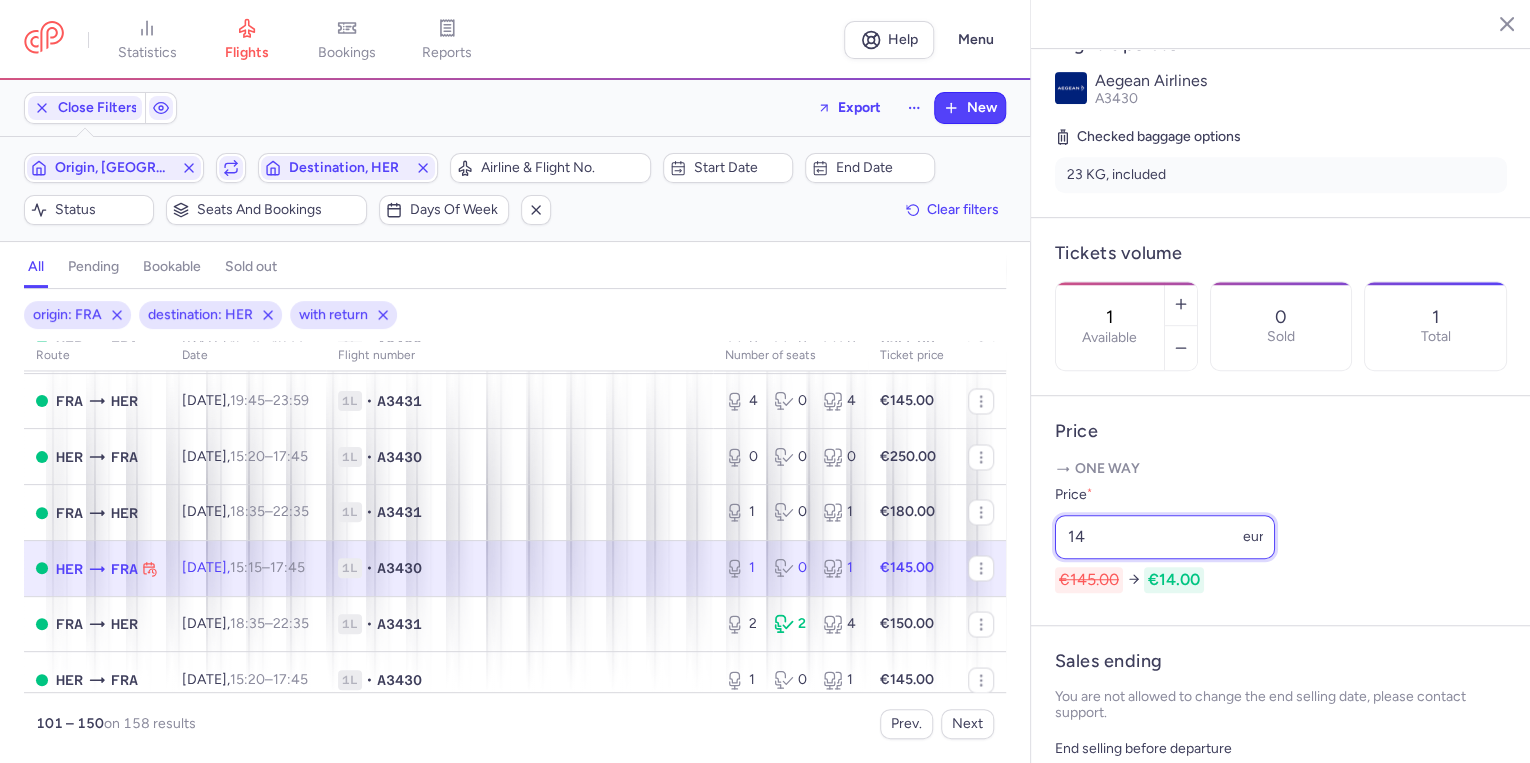 type on "1" 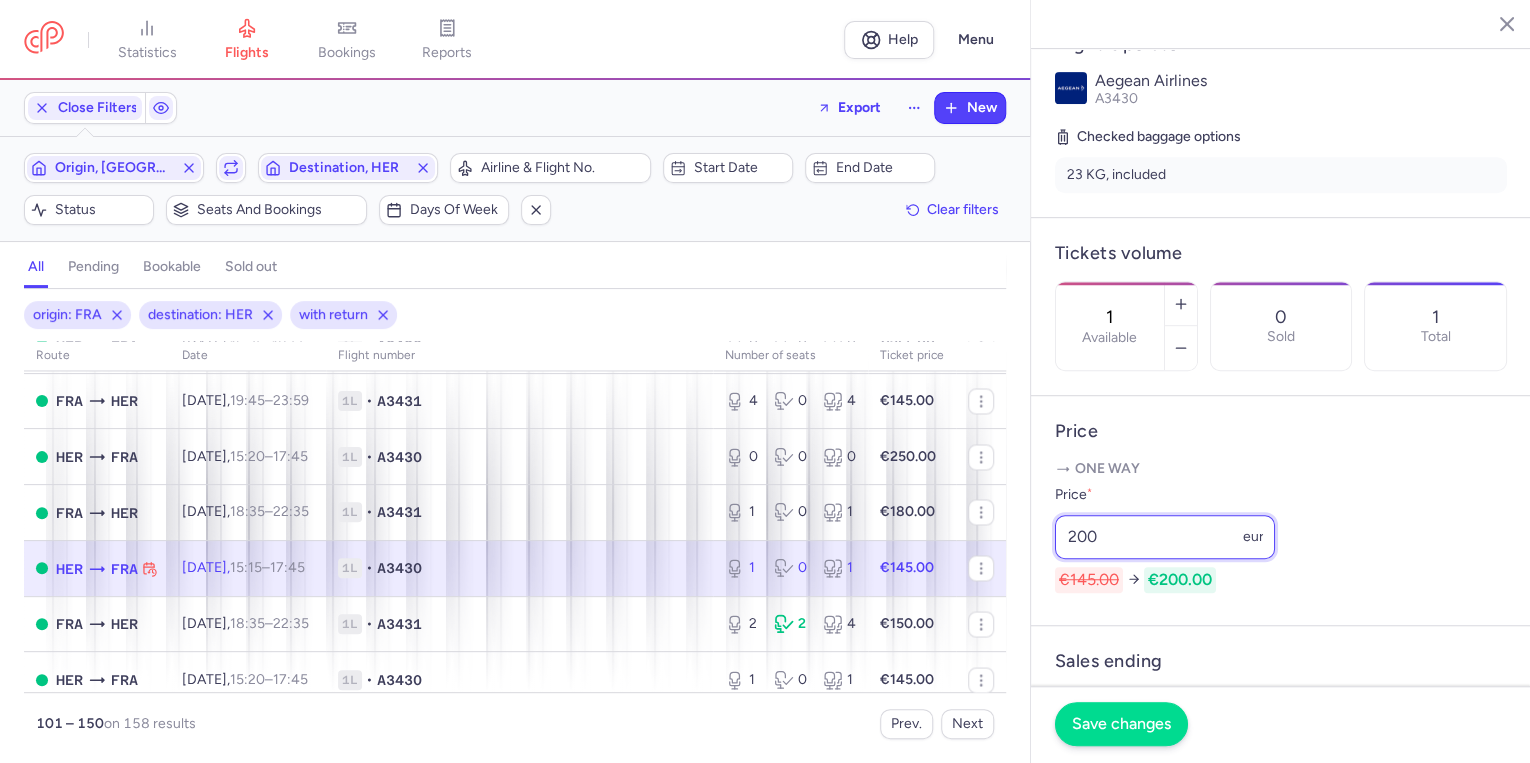 type on "200" 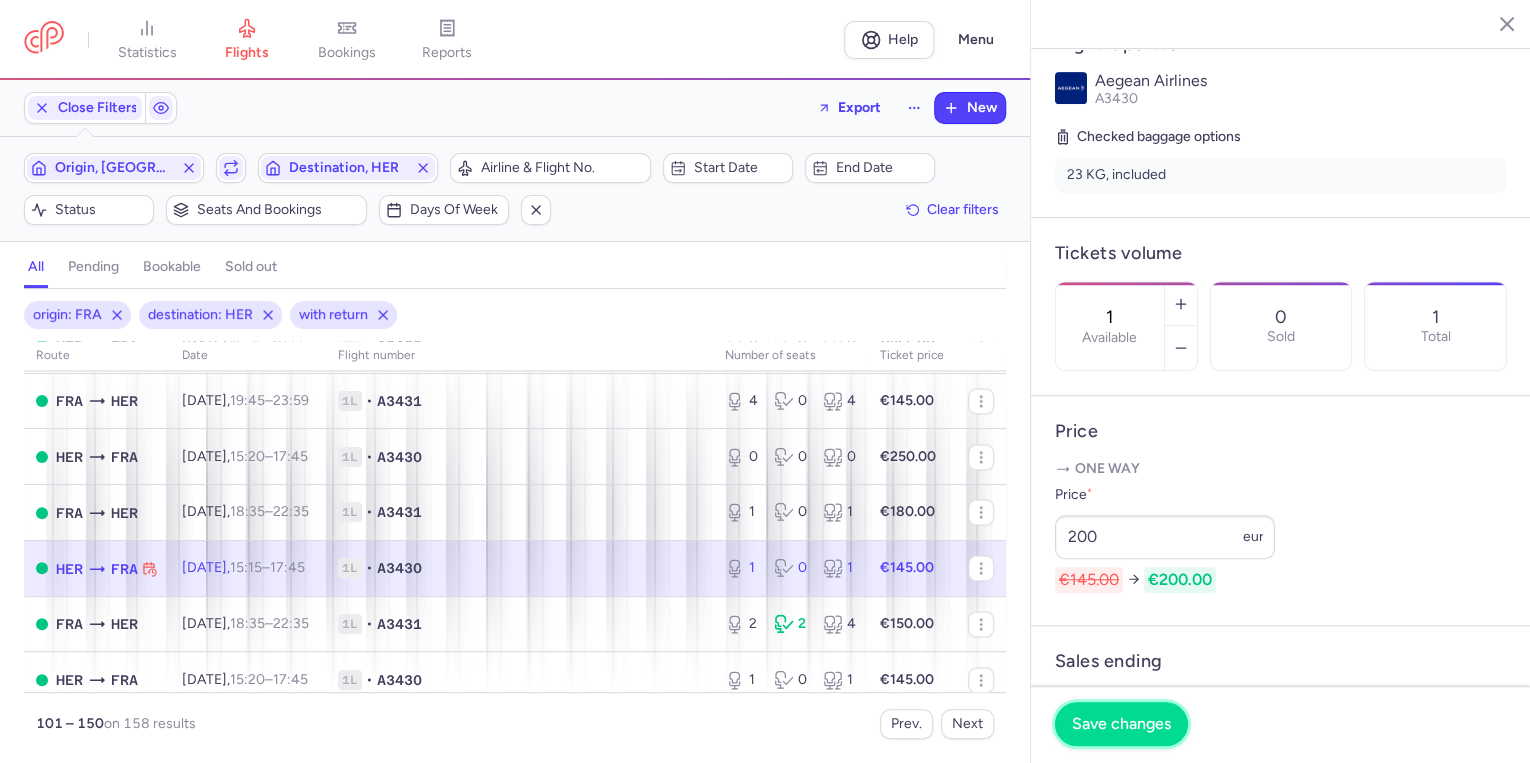 click on "Save changes" at bounding box center [1121, 724] 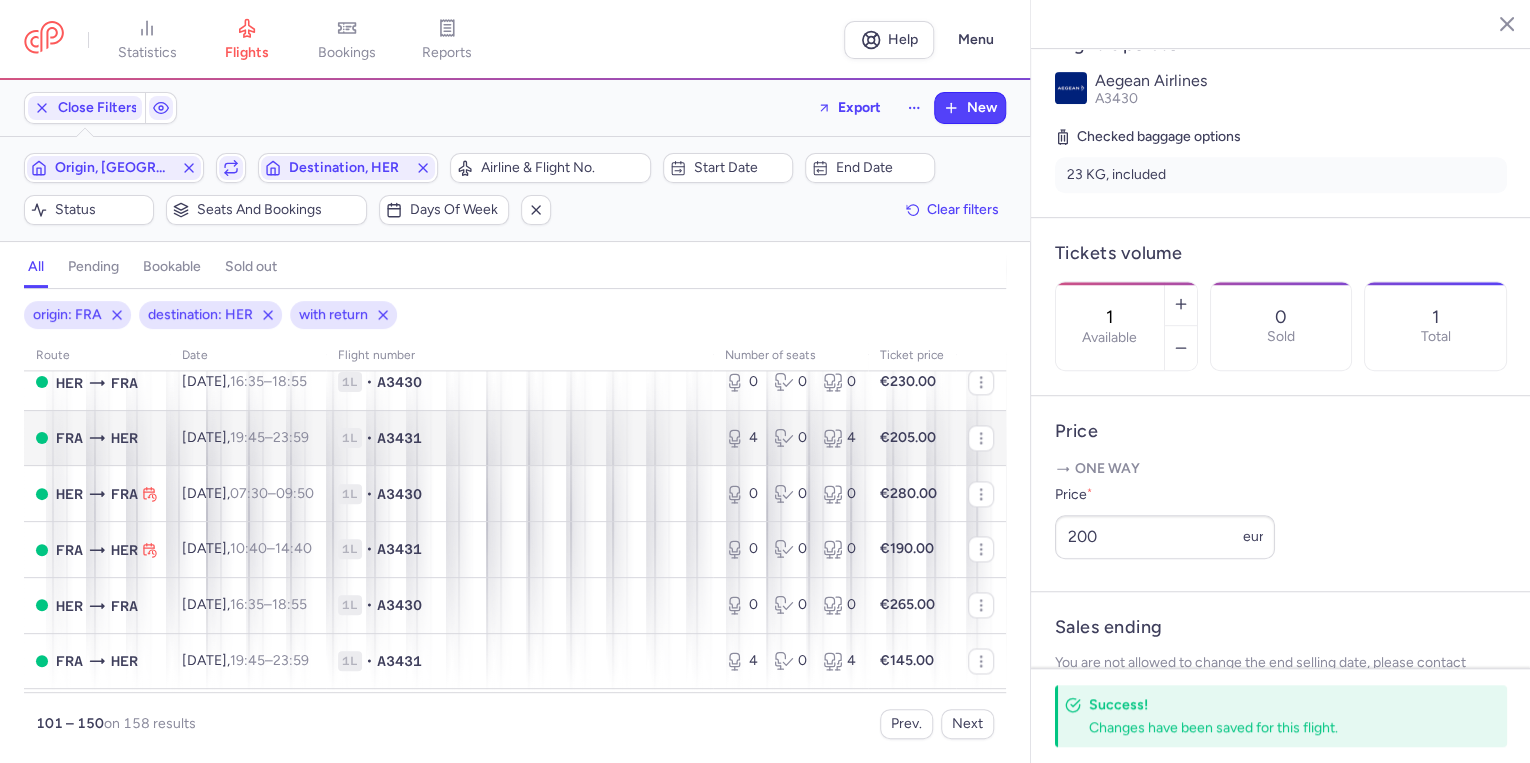 scroll, scrollTop: 1360, scrollLeft: 0, axis: vertical 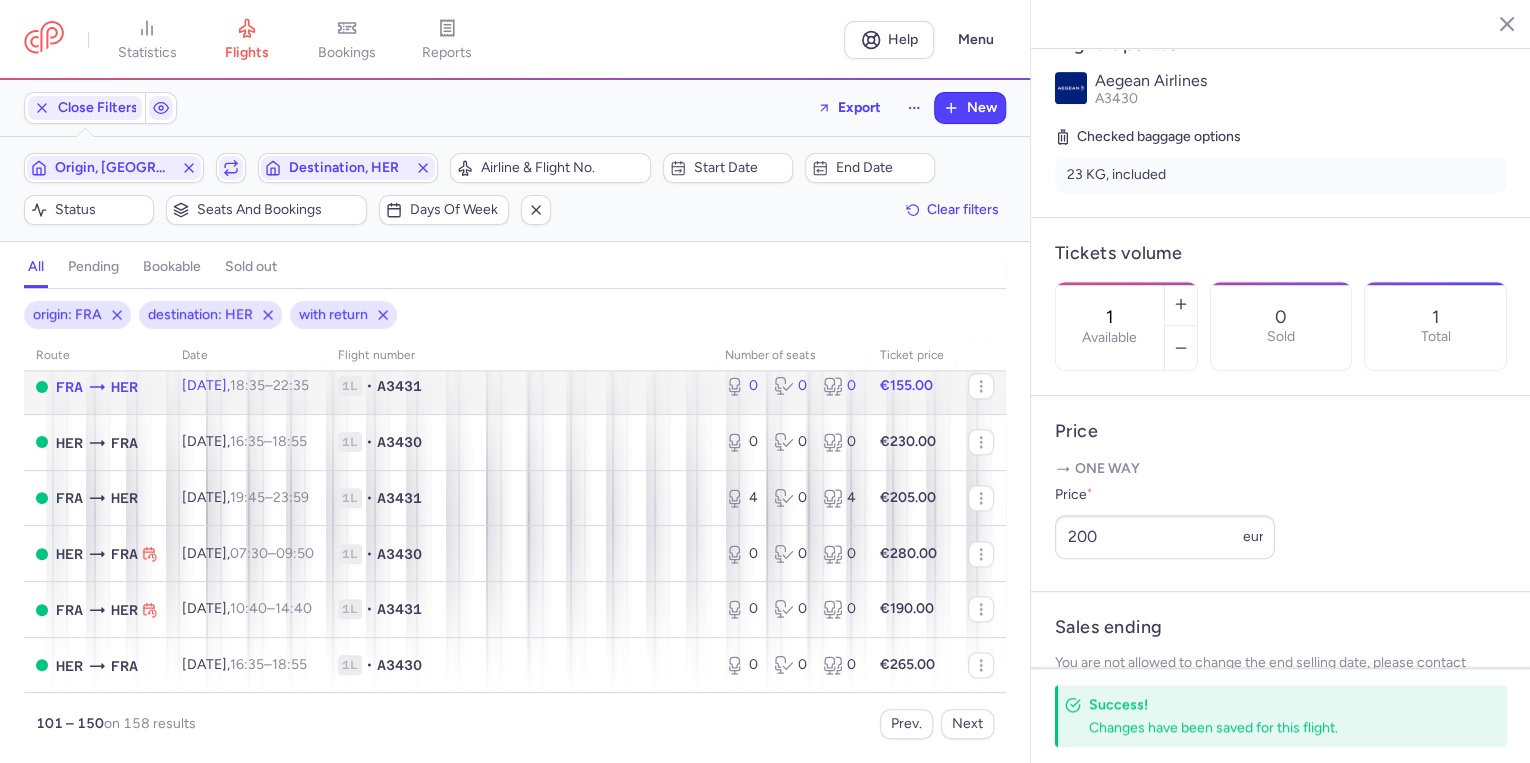click on "[DATE]  18:35  –  22:35  +0" 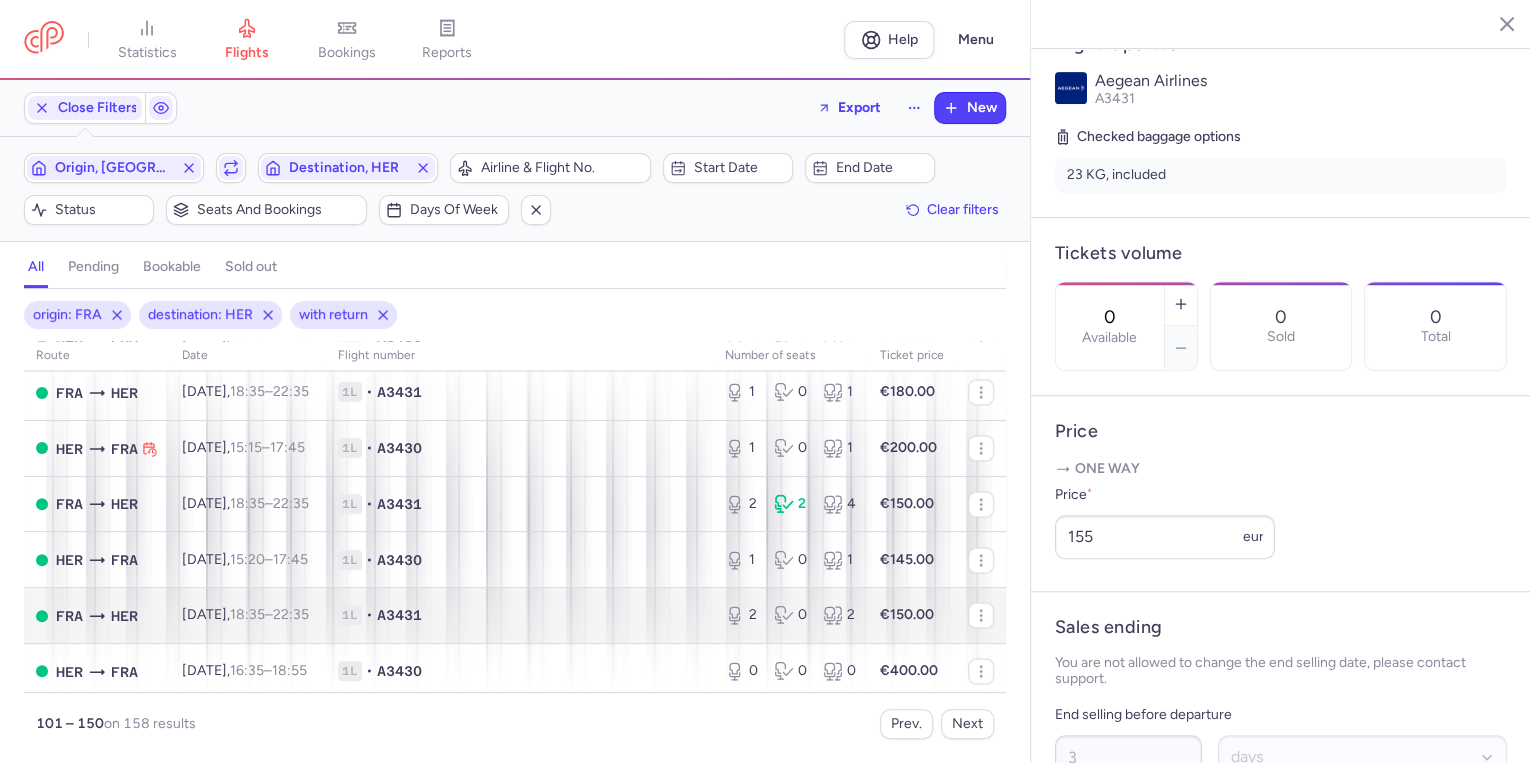 scroll, scrollTop: 1840, scrollLeft: 0, axis: vertical 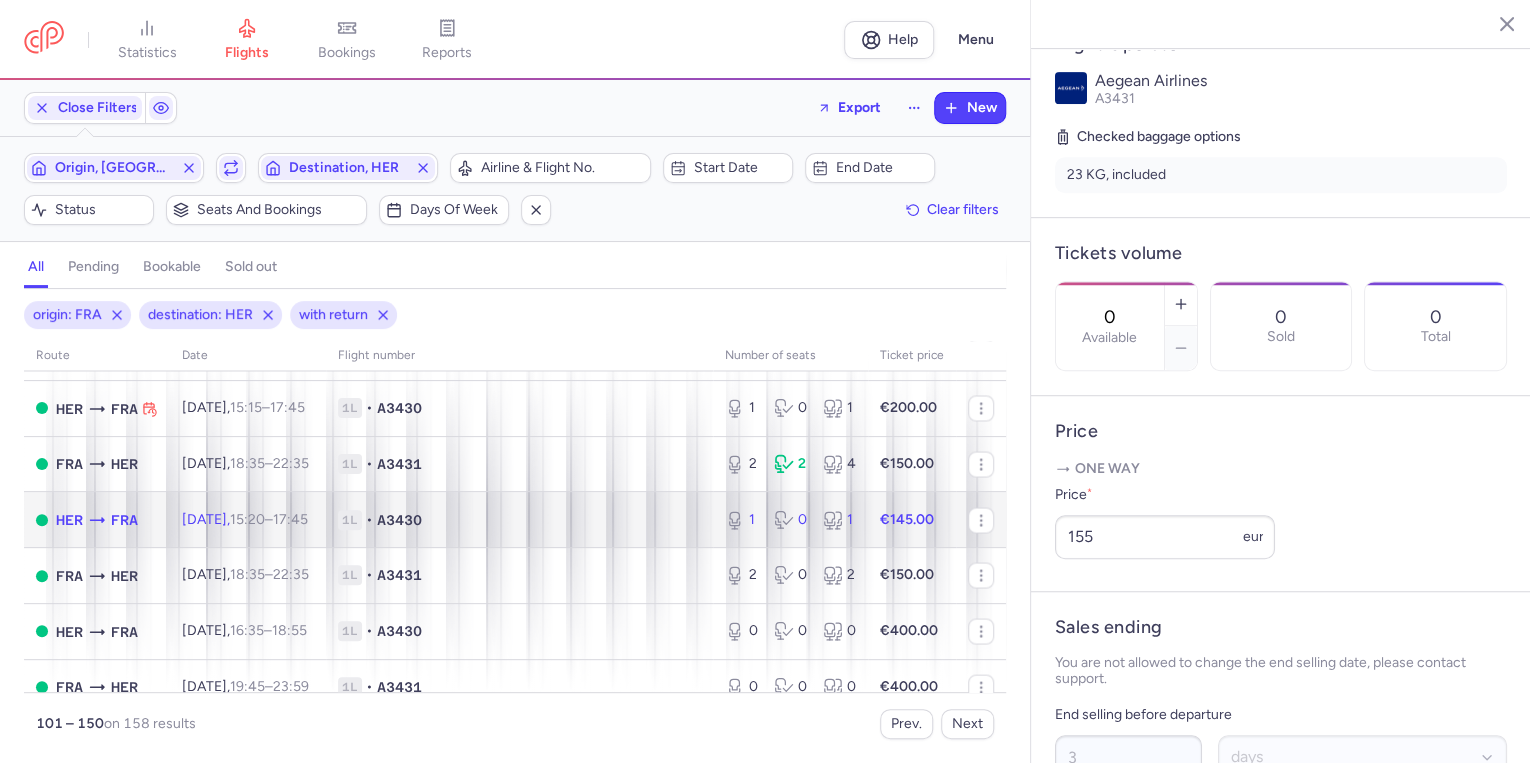click on "[DATE]  15:20  –  17:45  +0" 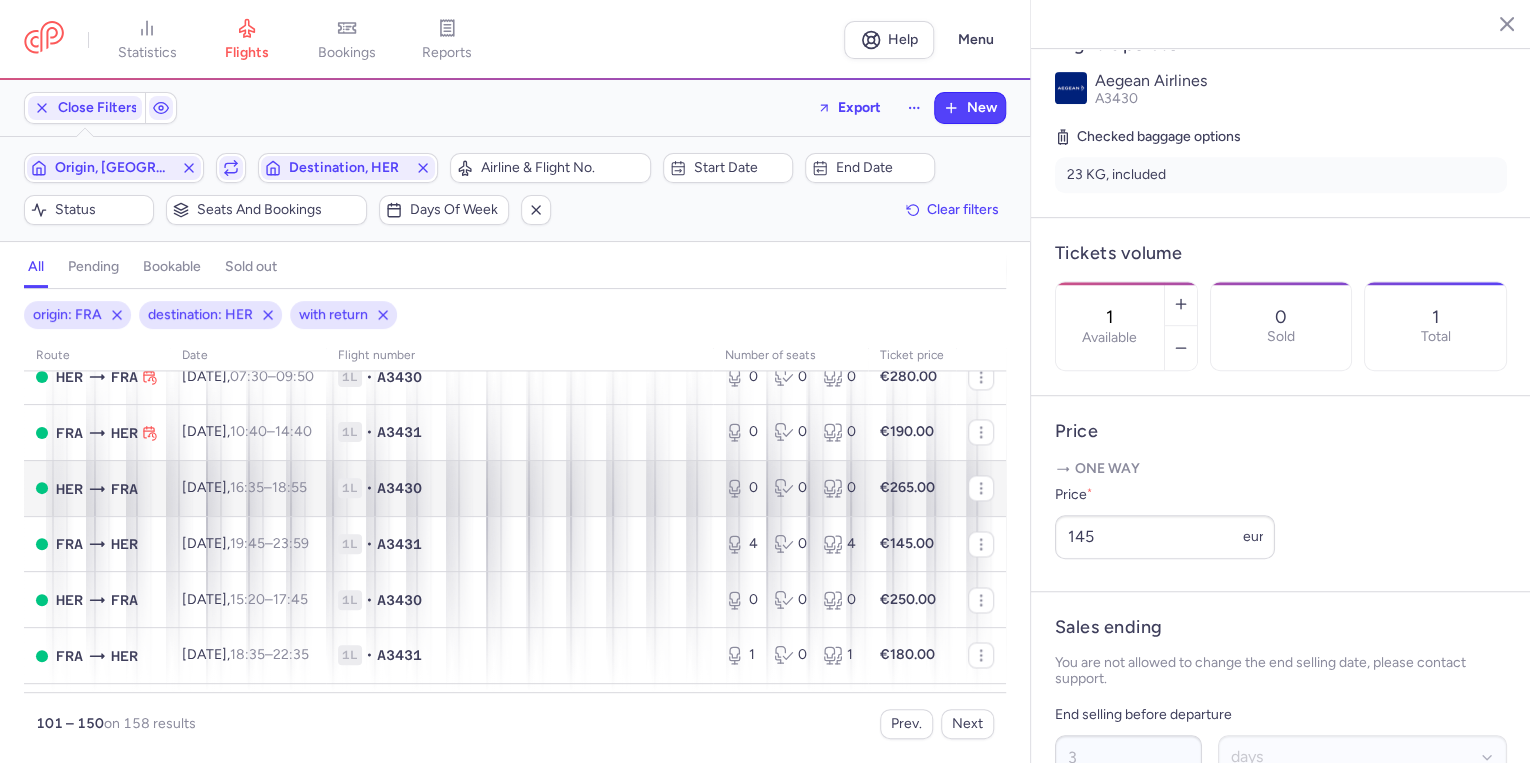 scroll, scrollTop: 1520, scrollLeft: 0, axis: vertical 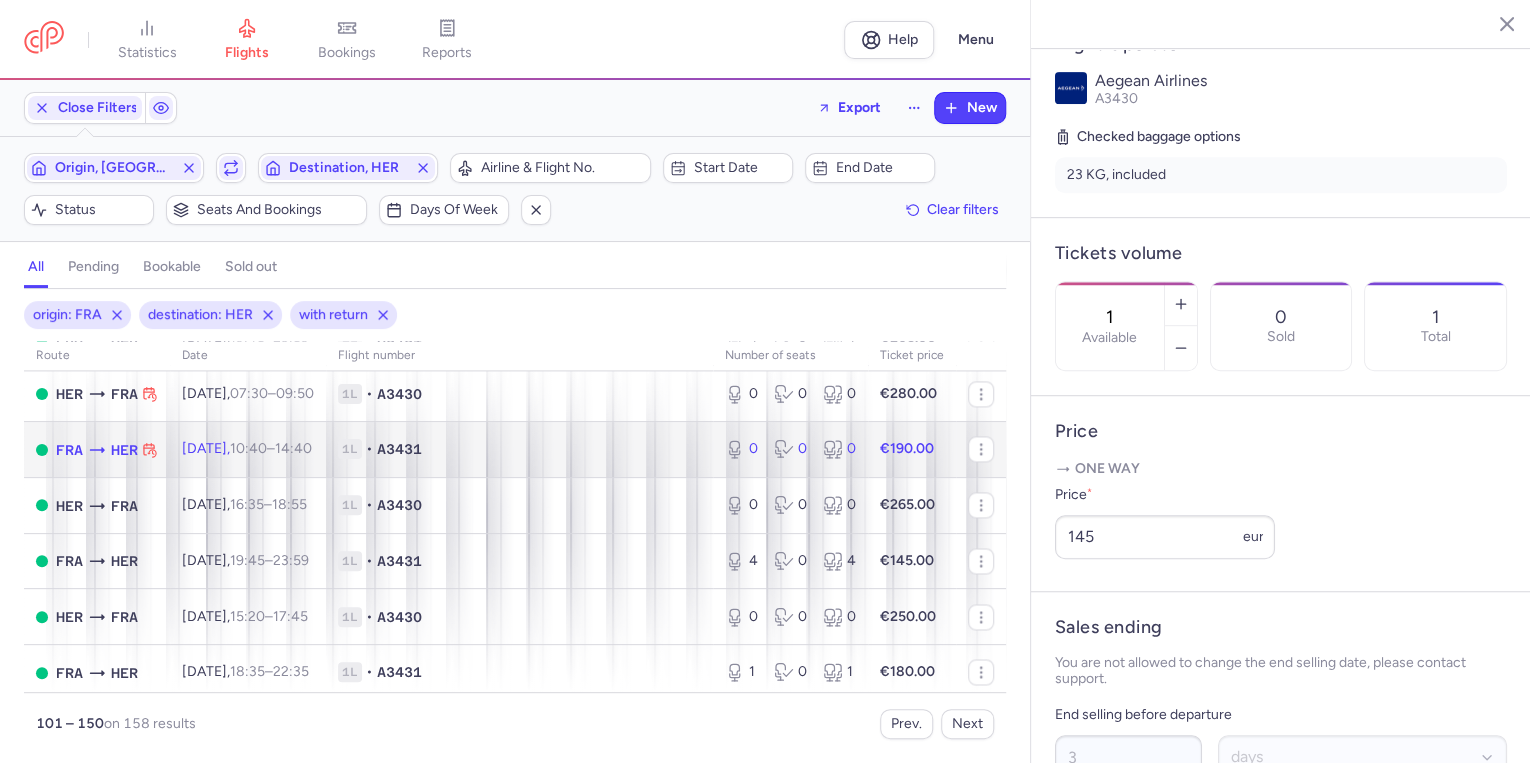 click on "[DATE]  10:40  –  14:40  +0" 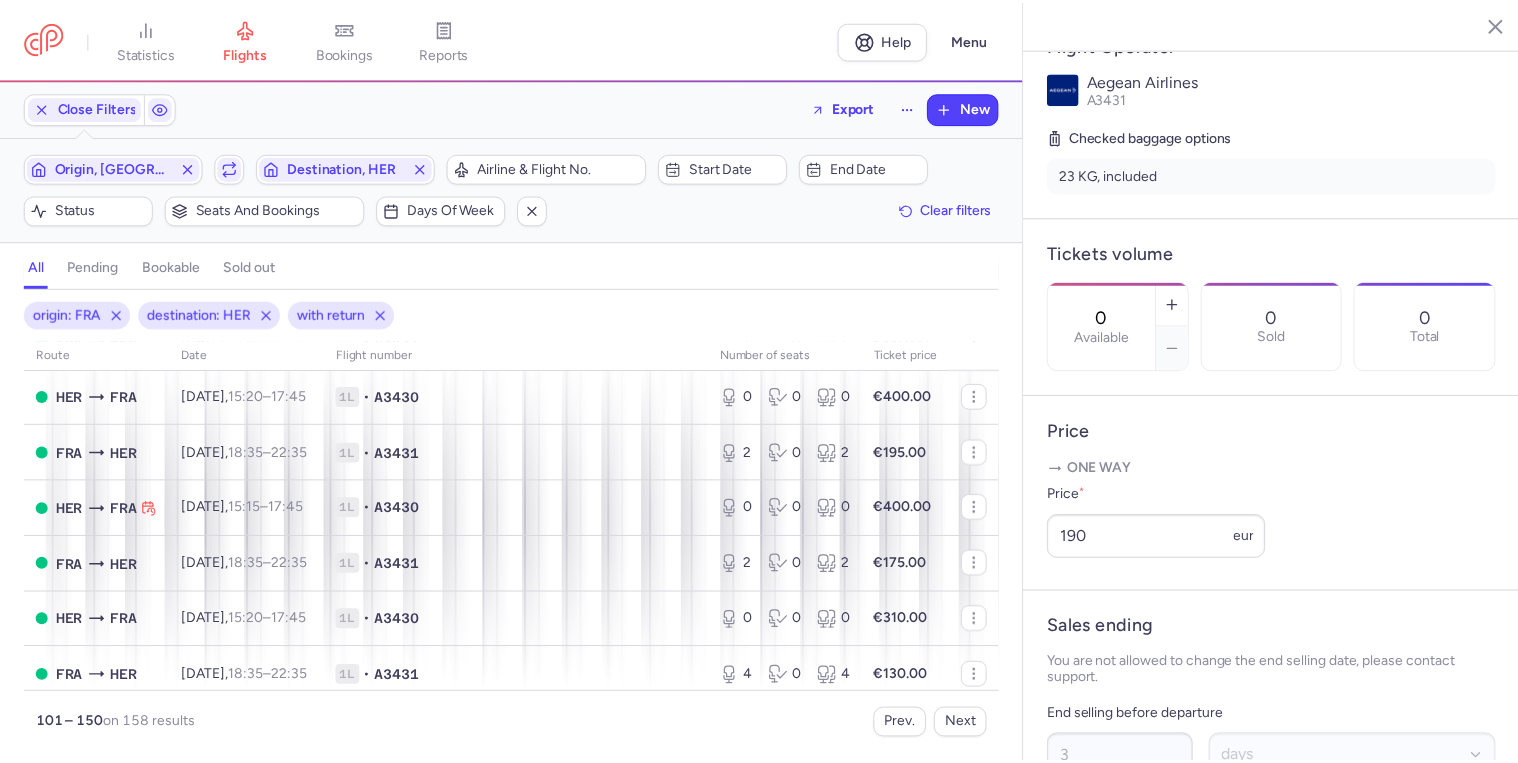 scroll, scrollTop: 2593, scrollLeft: 0, axis: vertical 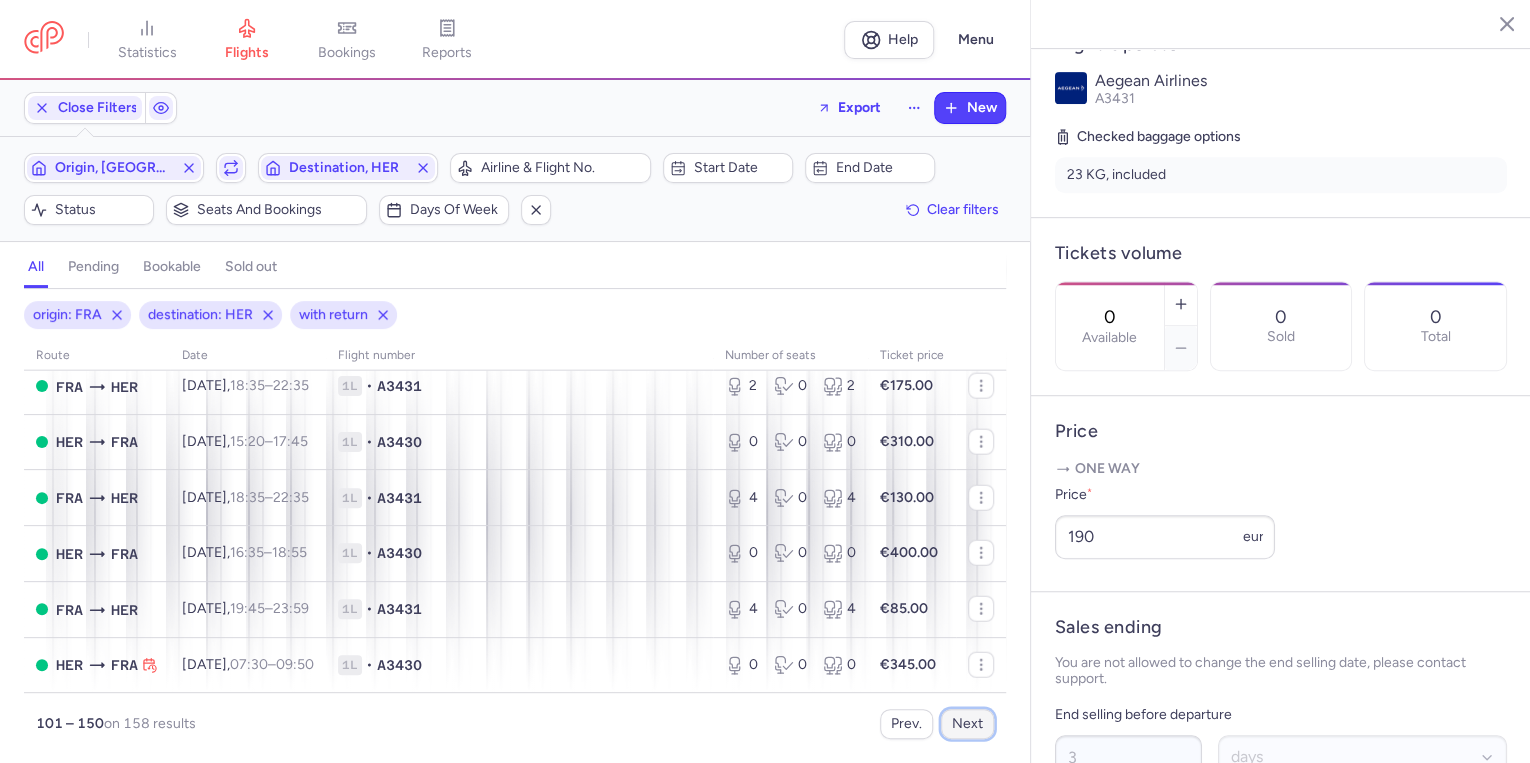 click on "Next" at bounding box center [967, 724] 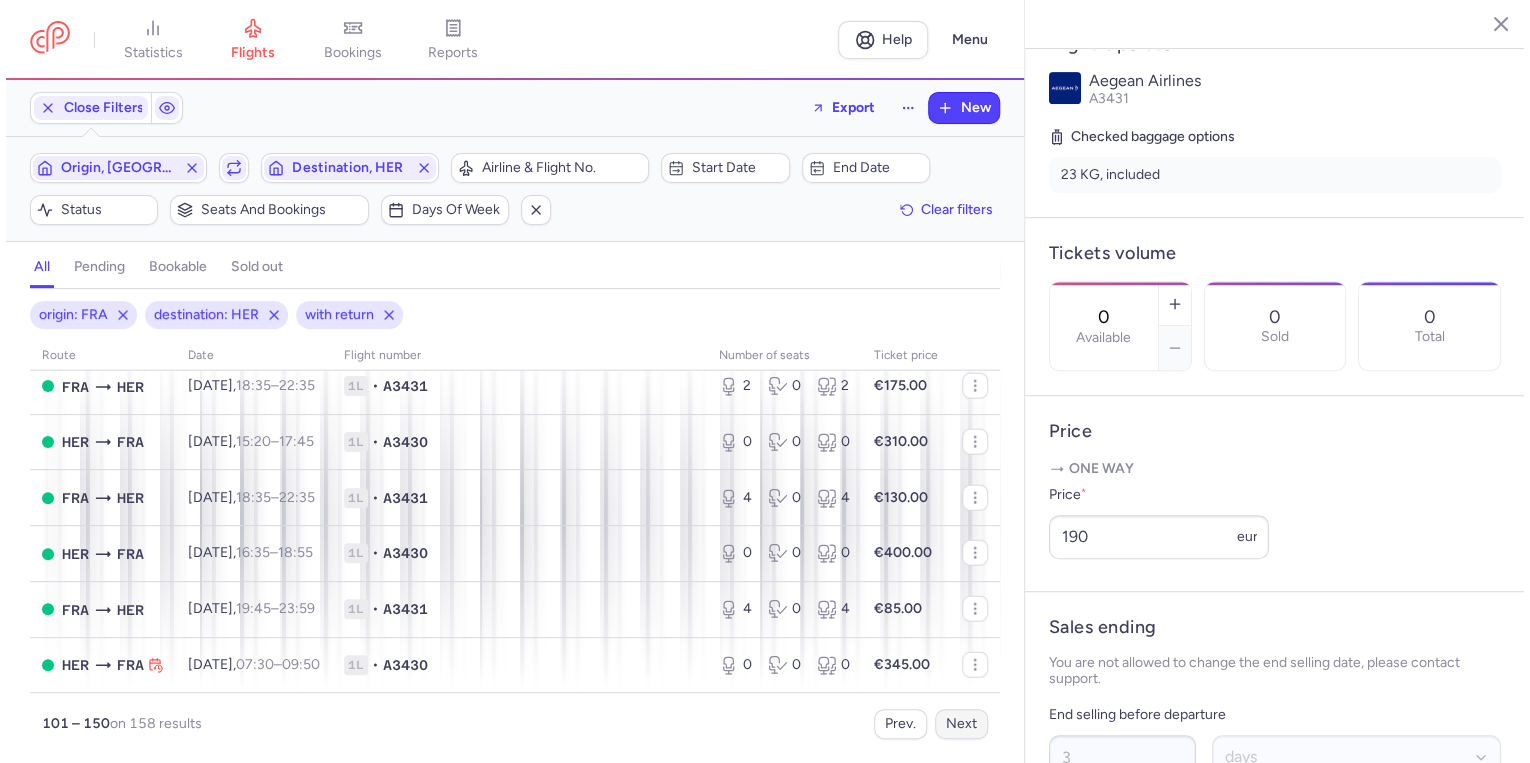 scroll, scrollTop: 0, scrollLeft: 0, axis: both 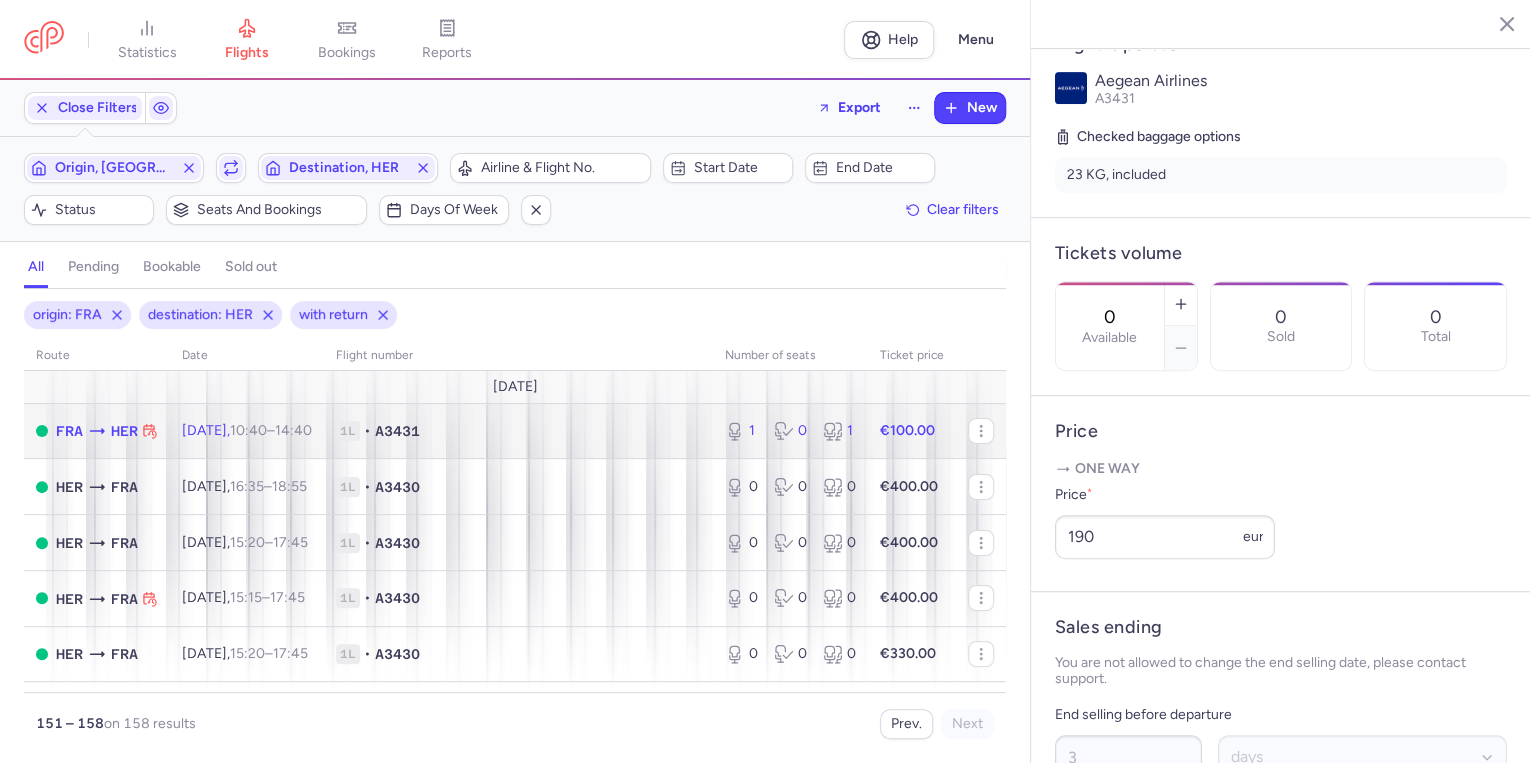 click on "A3431" 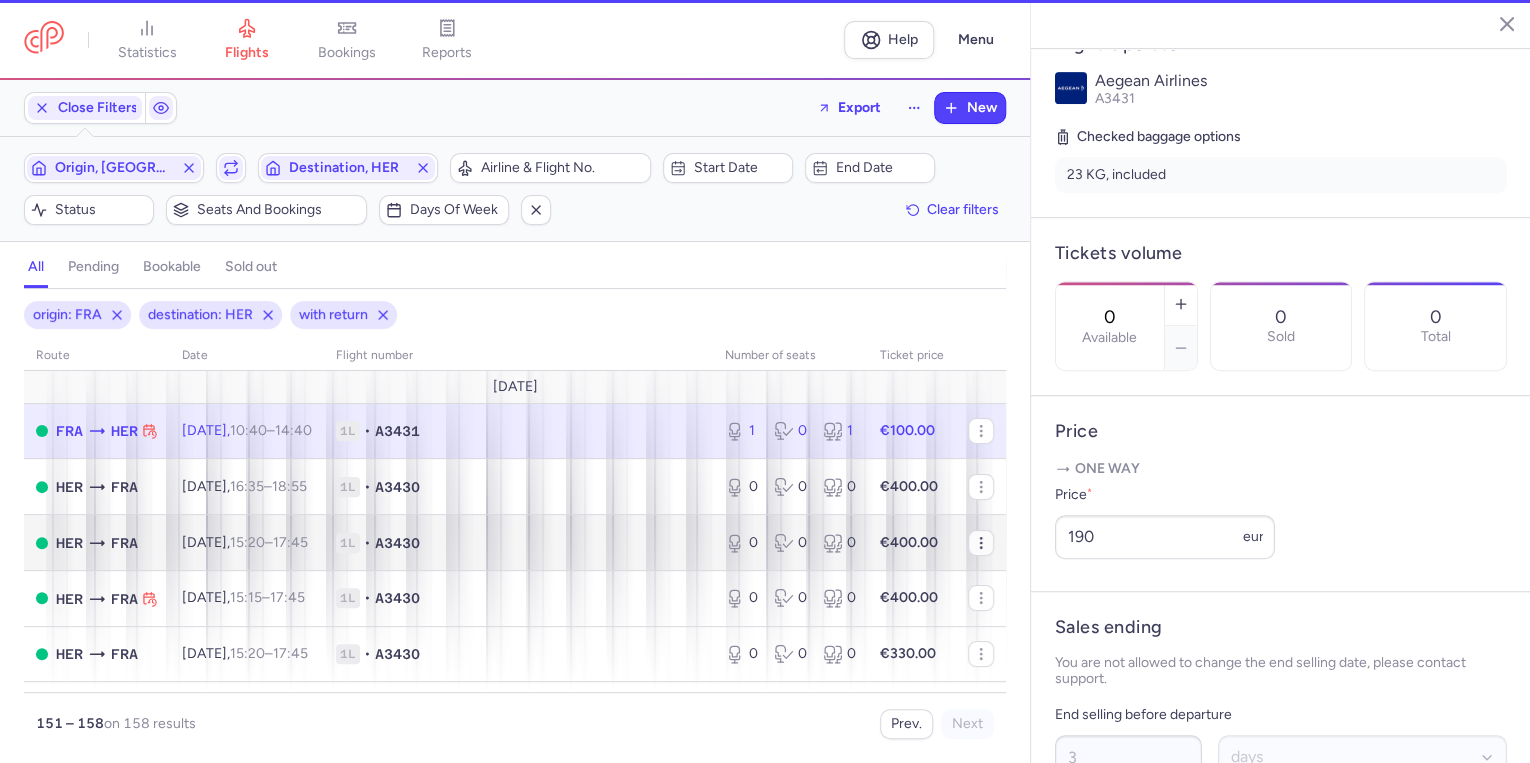 type on "1" 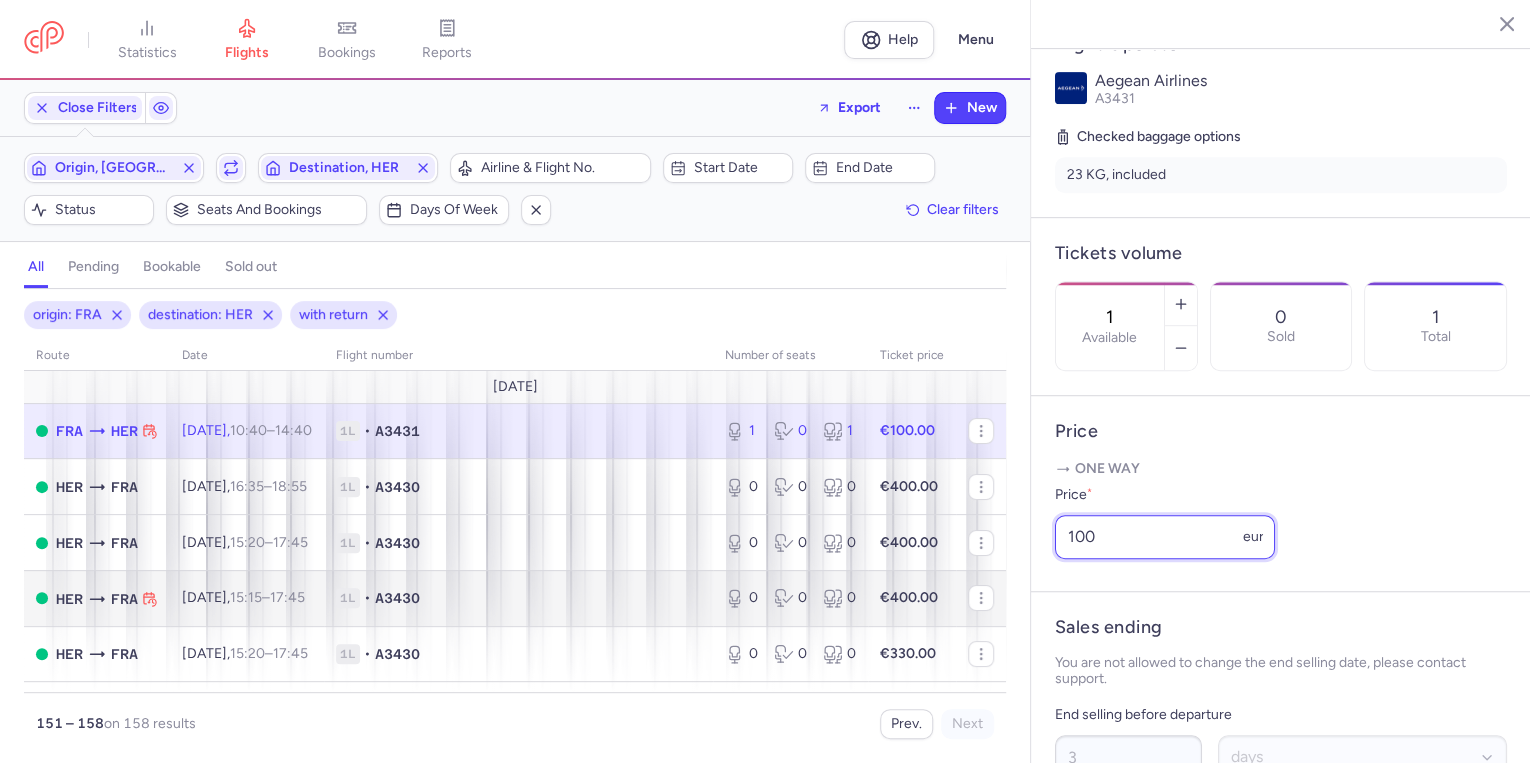 drag, startPoint x: 1132, startPoint y: 596, endPoint x: 929, endPoint y: 572, distance: 204.4138 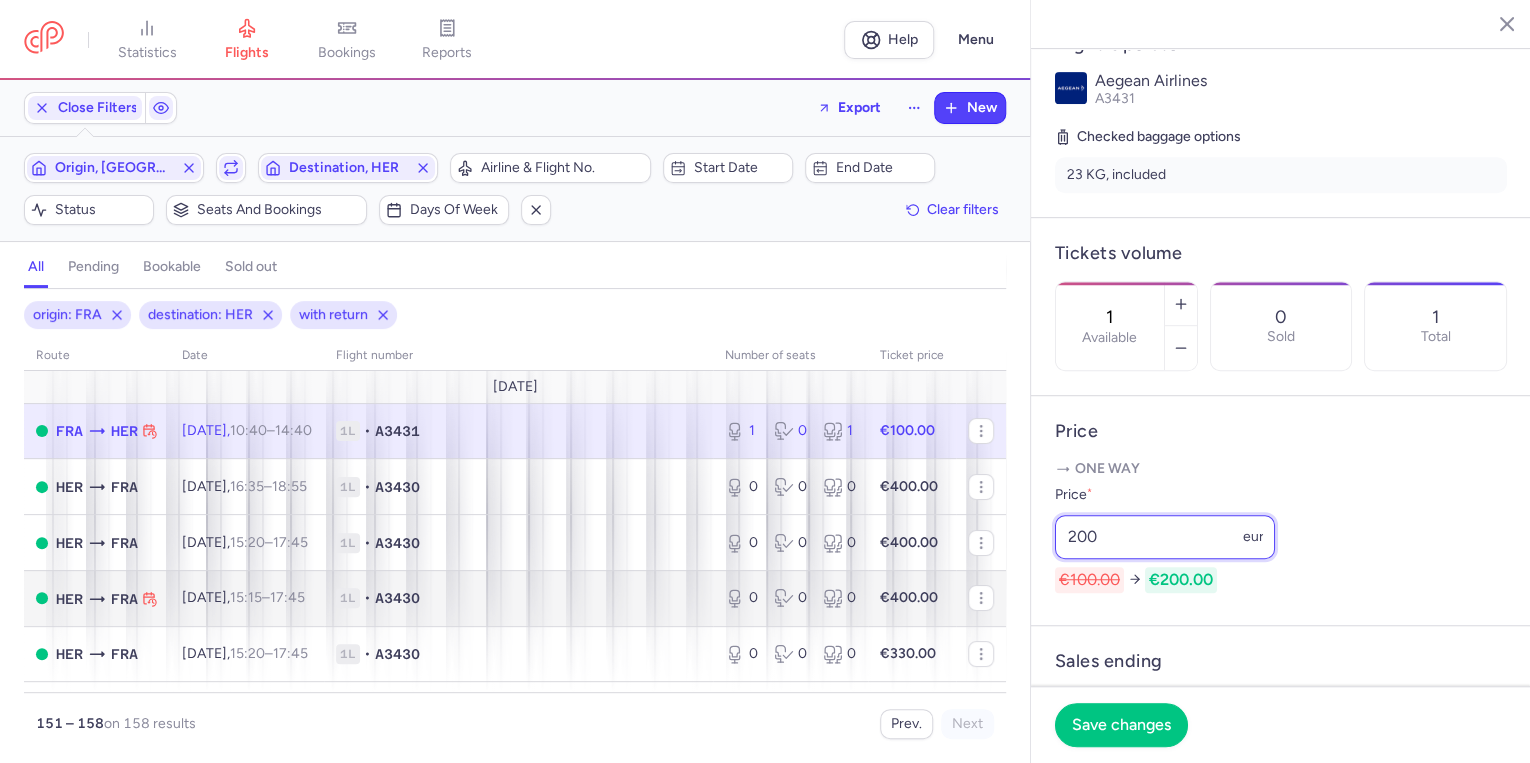 drag, startPoint x: 1107, startPoint y: 595, endPoint x: 916, endPoint y: 572, distance: 192.37984 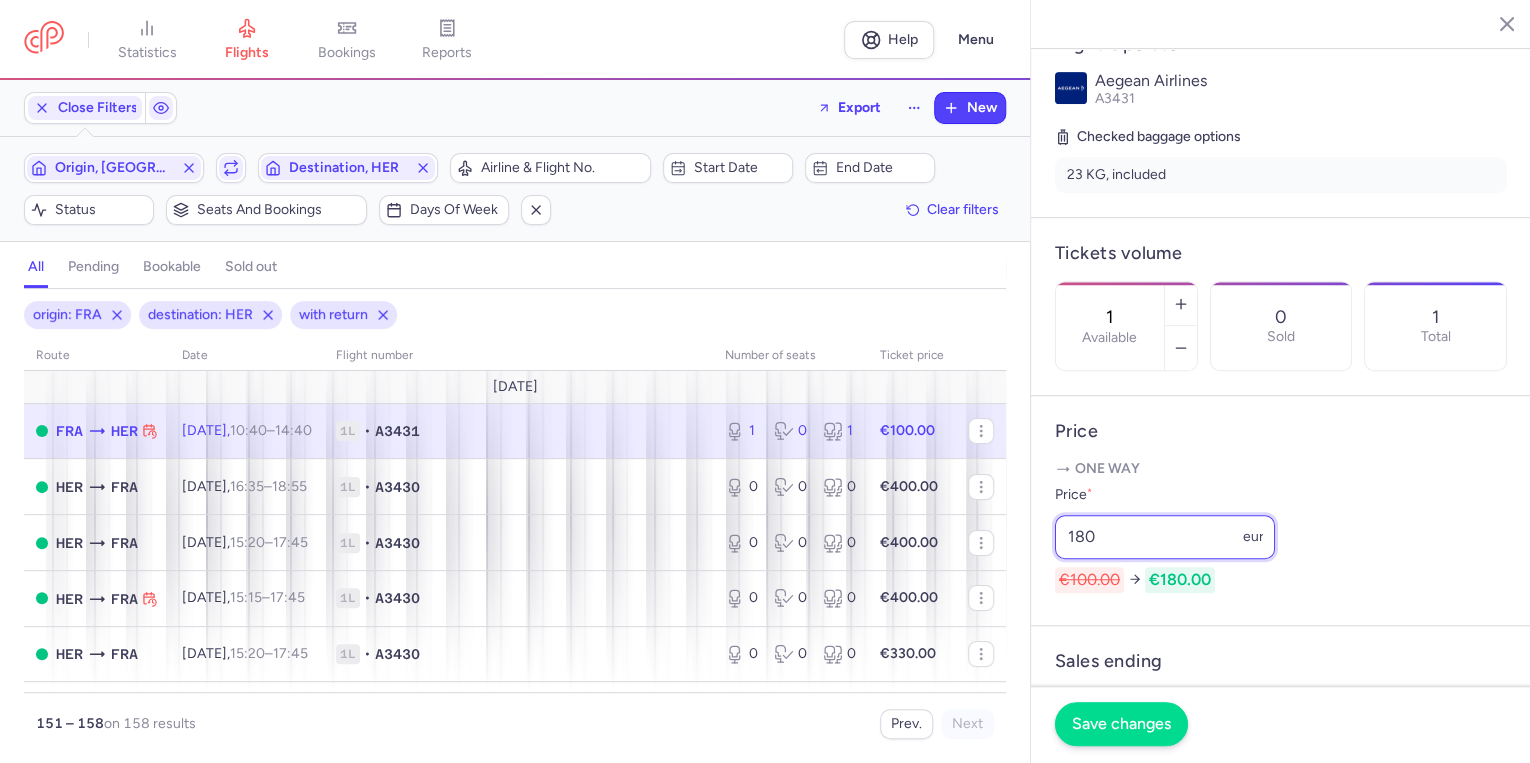 type on "180" 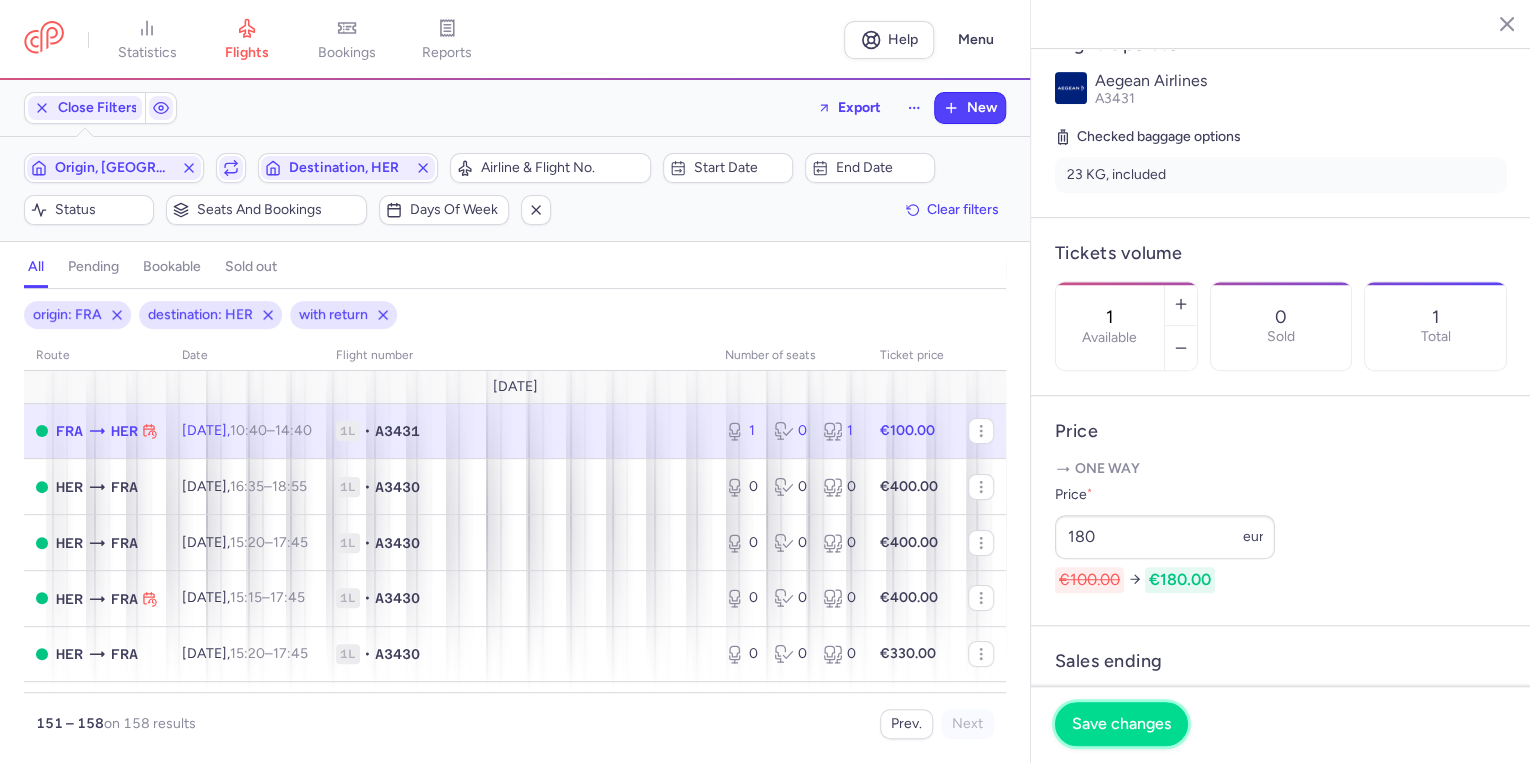 click on "Save changes" at bounding box center [1121, 724] 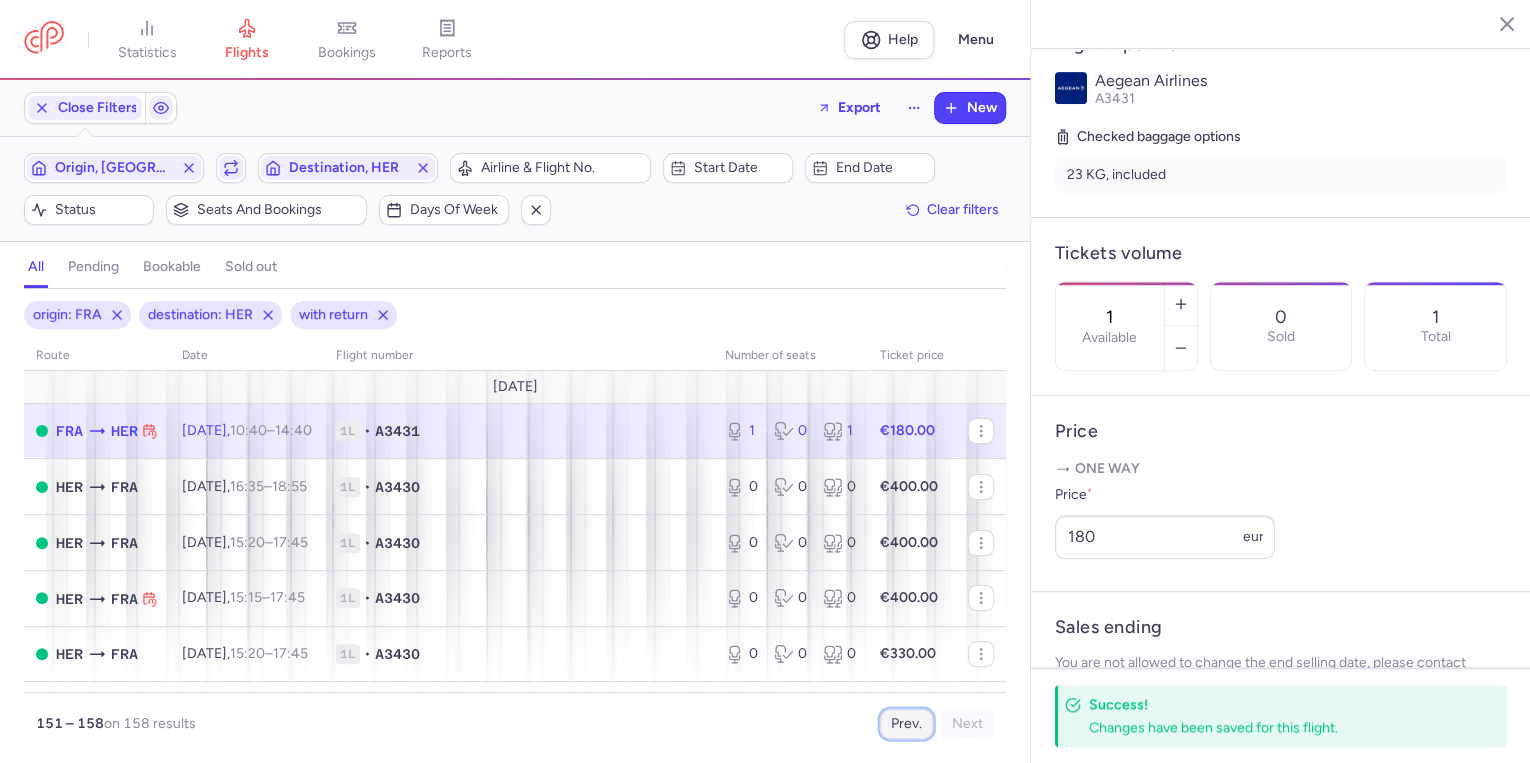 click on "Prev." at bounding box center [906, 724] 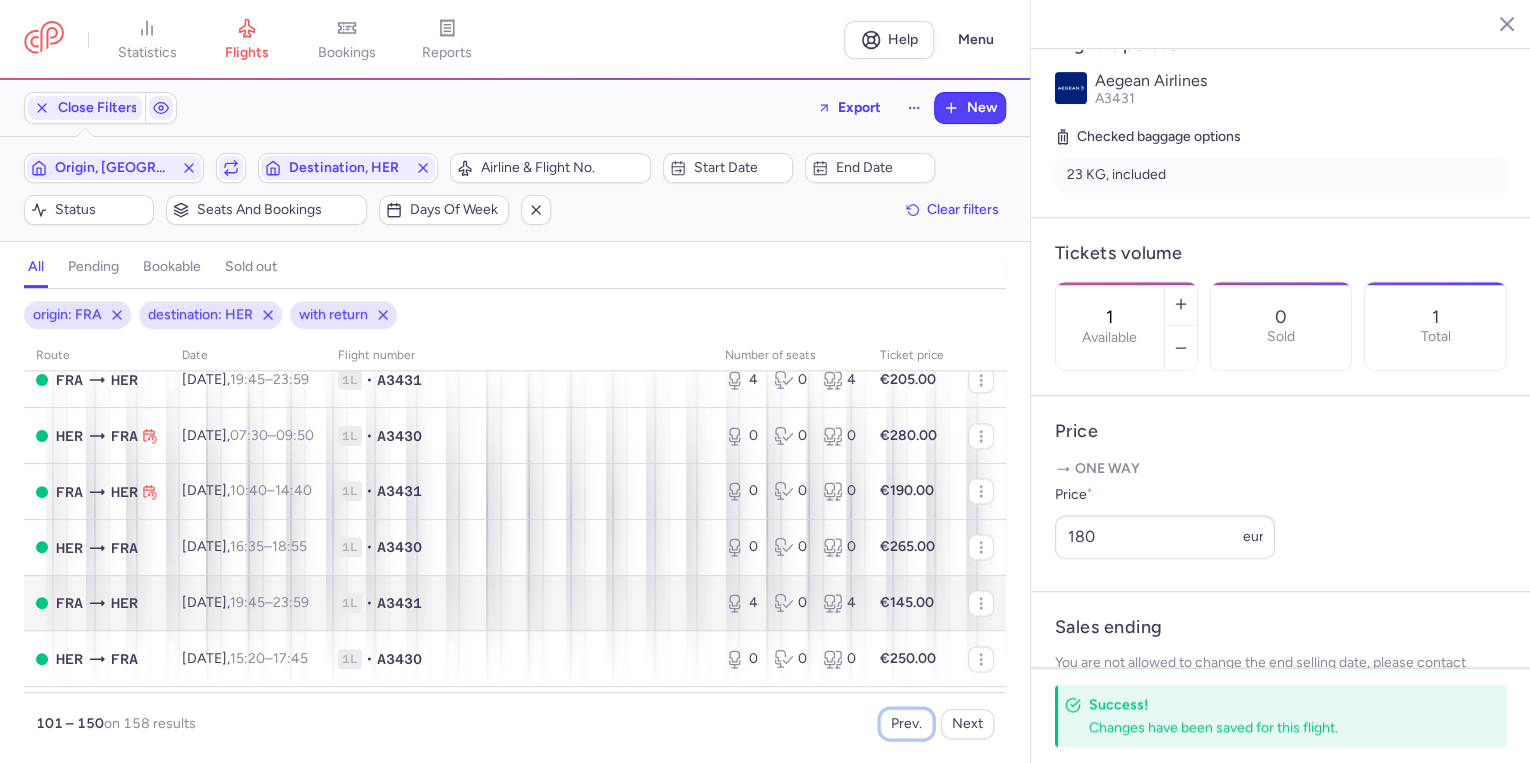 scroll, scrollTop: 1440, scrollLeft: 0, axis: vertical 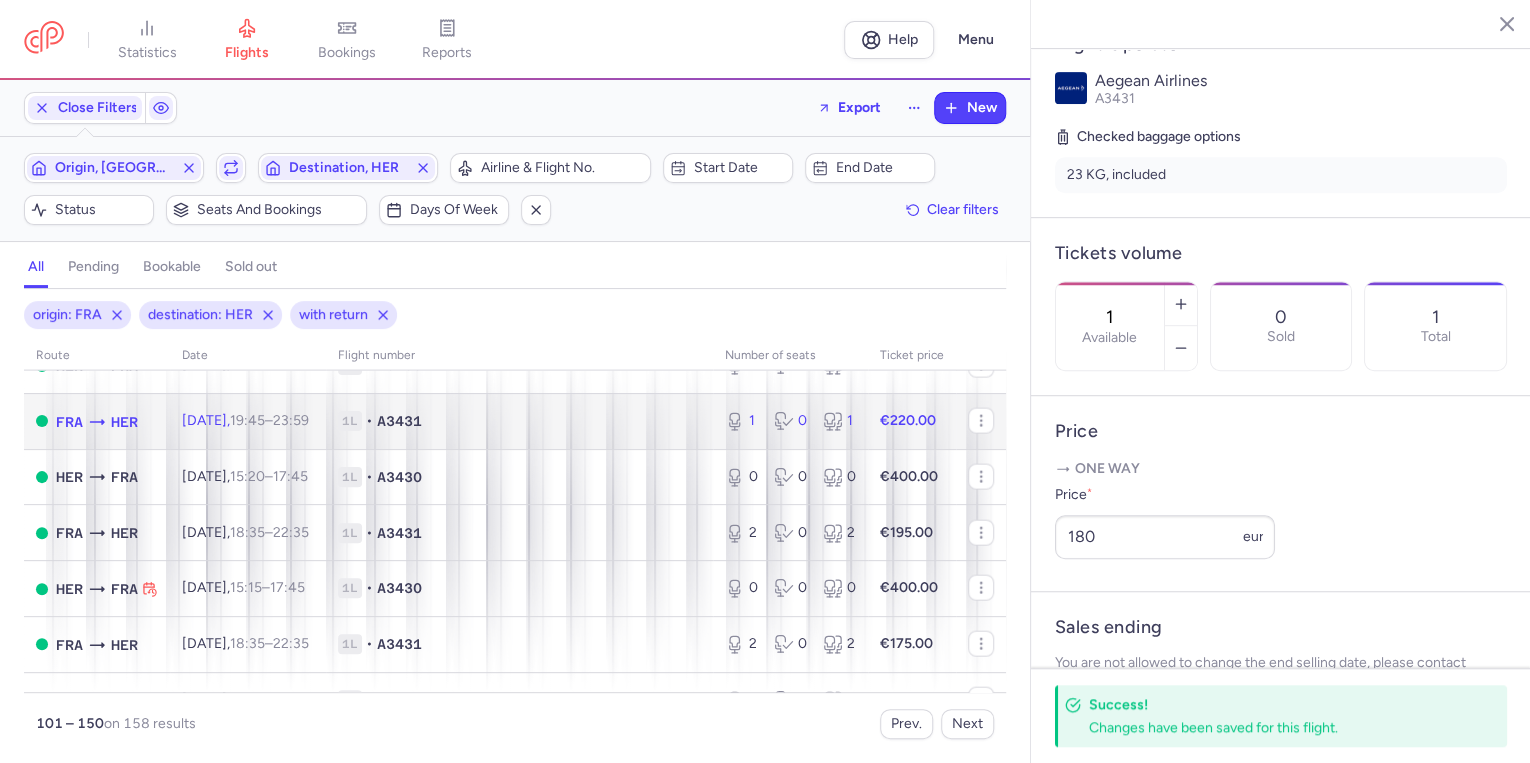 click on "[DATE]  19:45  –  23:59  +0" 